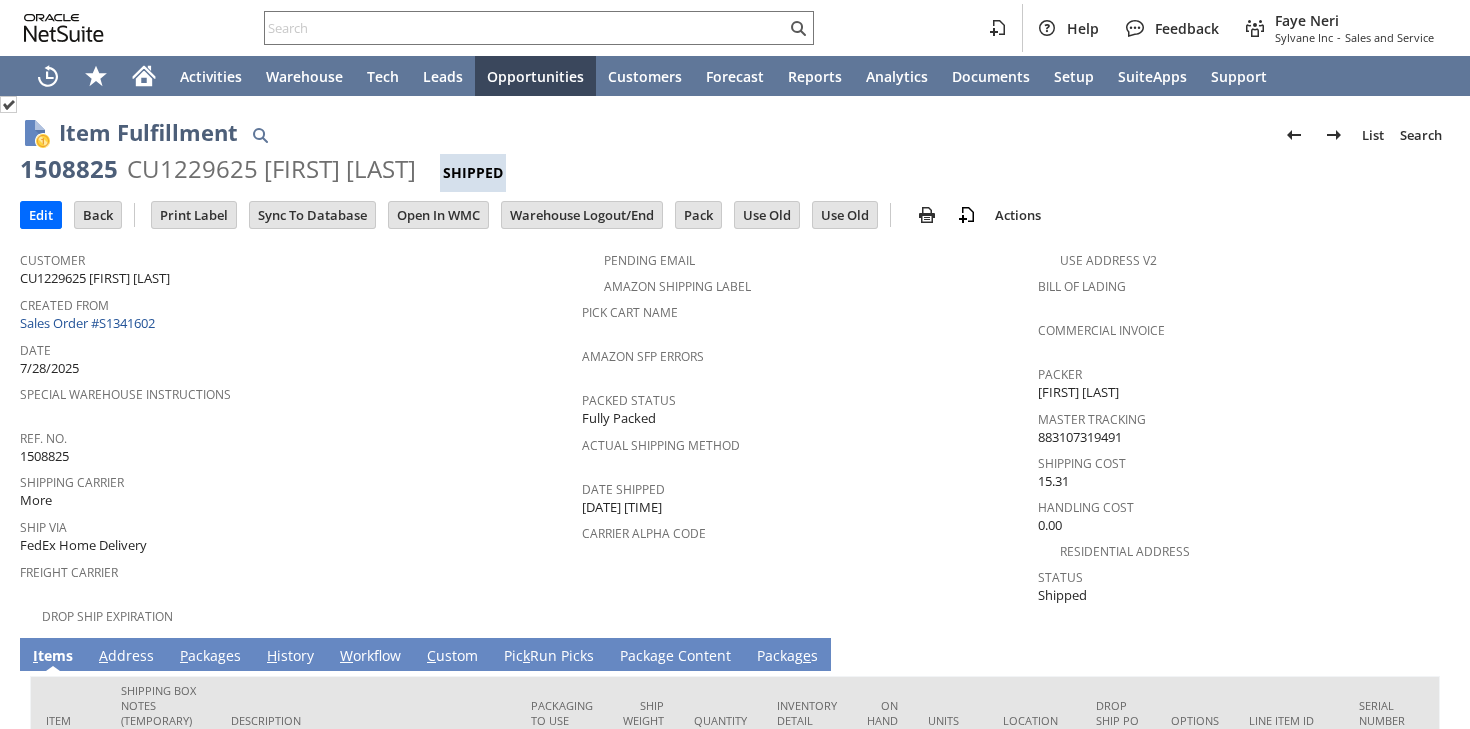 scroll, scrollTop: 0, scrollLeft: 0, axis: both 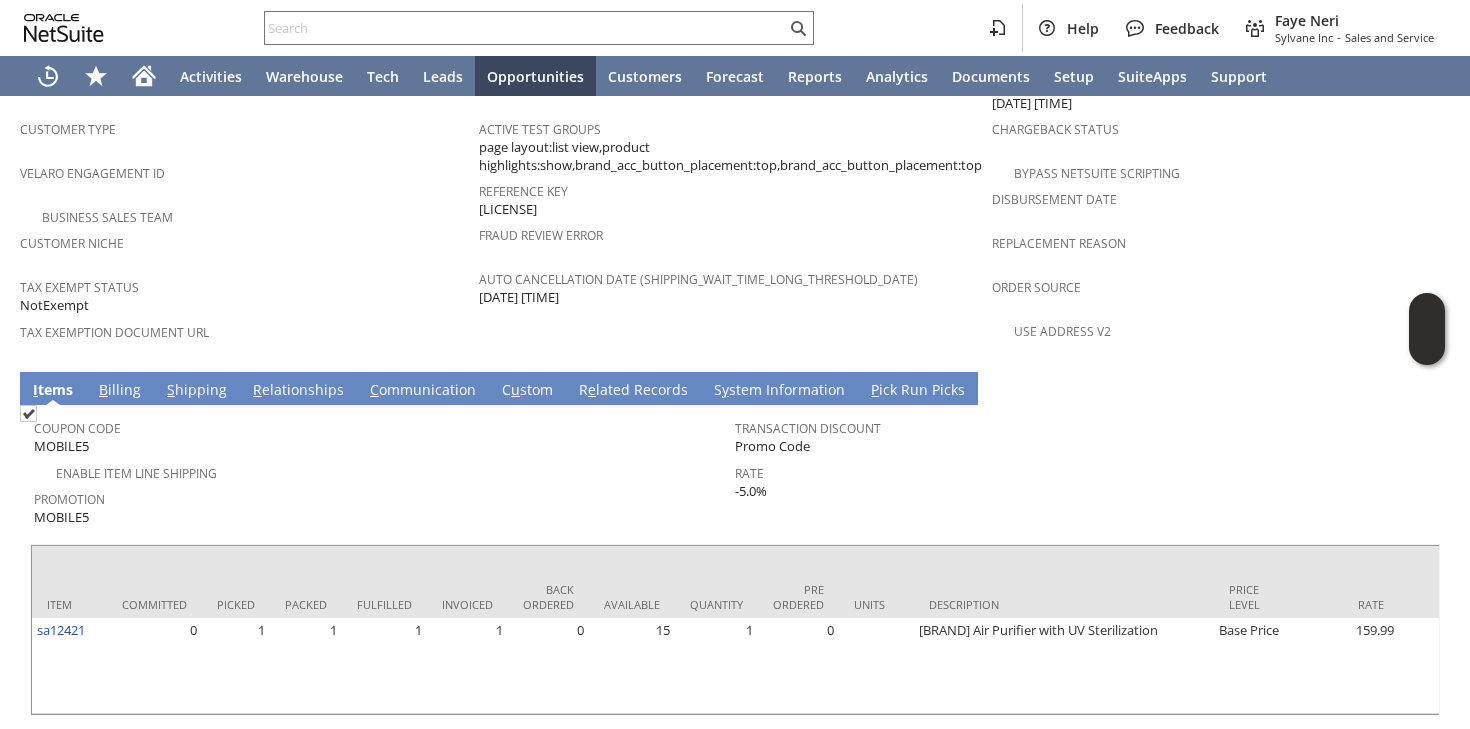 click on "S hipping" at bounding box center (197, 391) 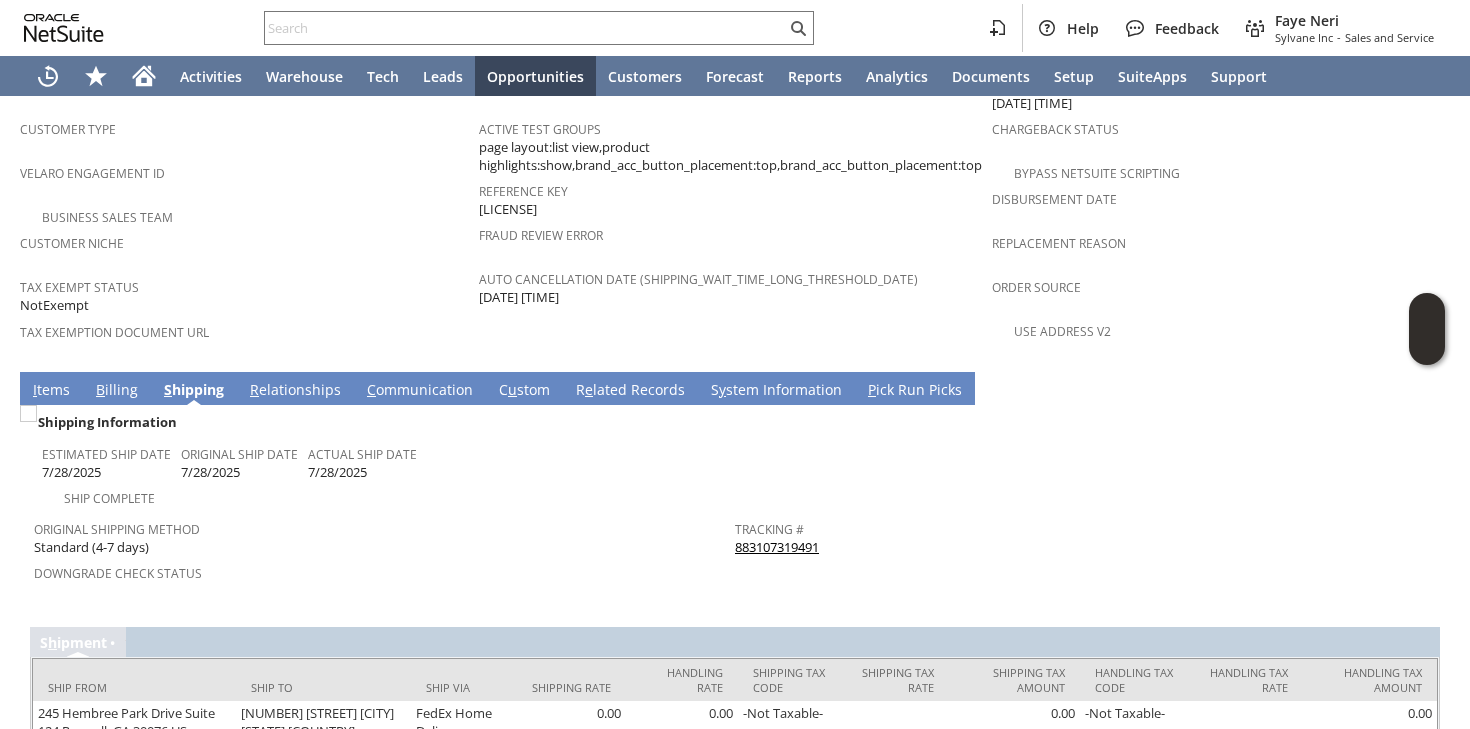 click on "883107319491" at bounding box center [777, 547] 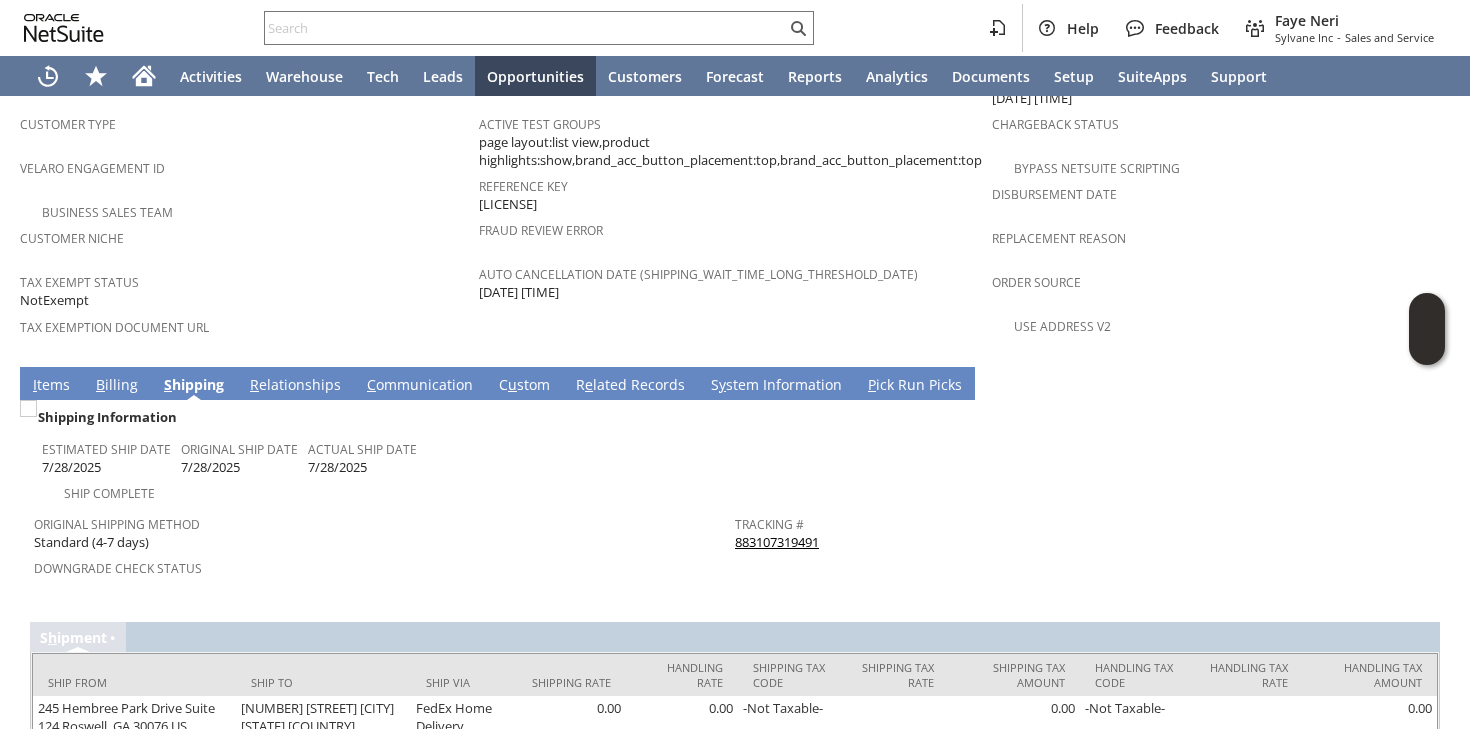 scroll, scrollTop: 1329, scrollLeft: 0, axis: vertical 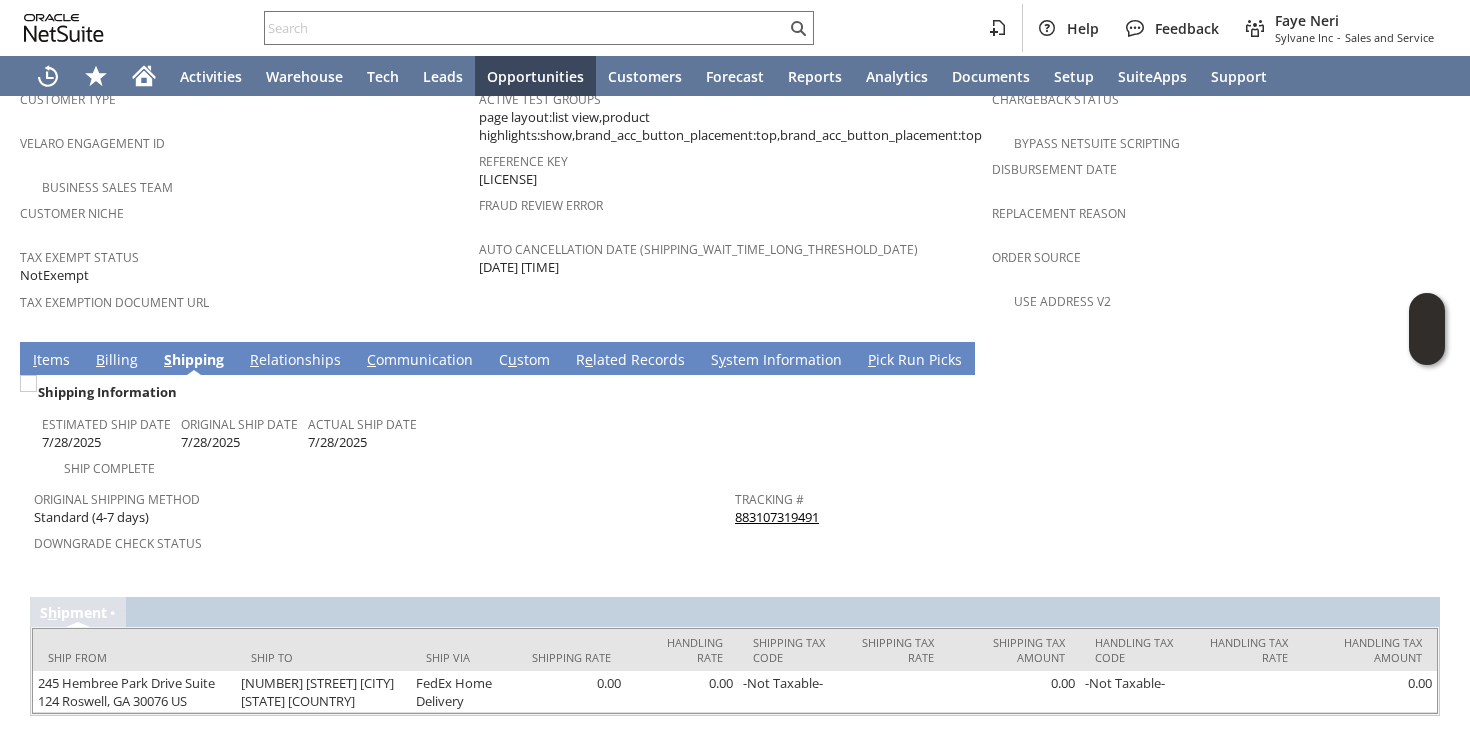 click on "Original Shipping Method" at bounding box center (379, 496) 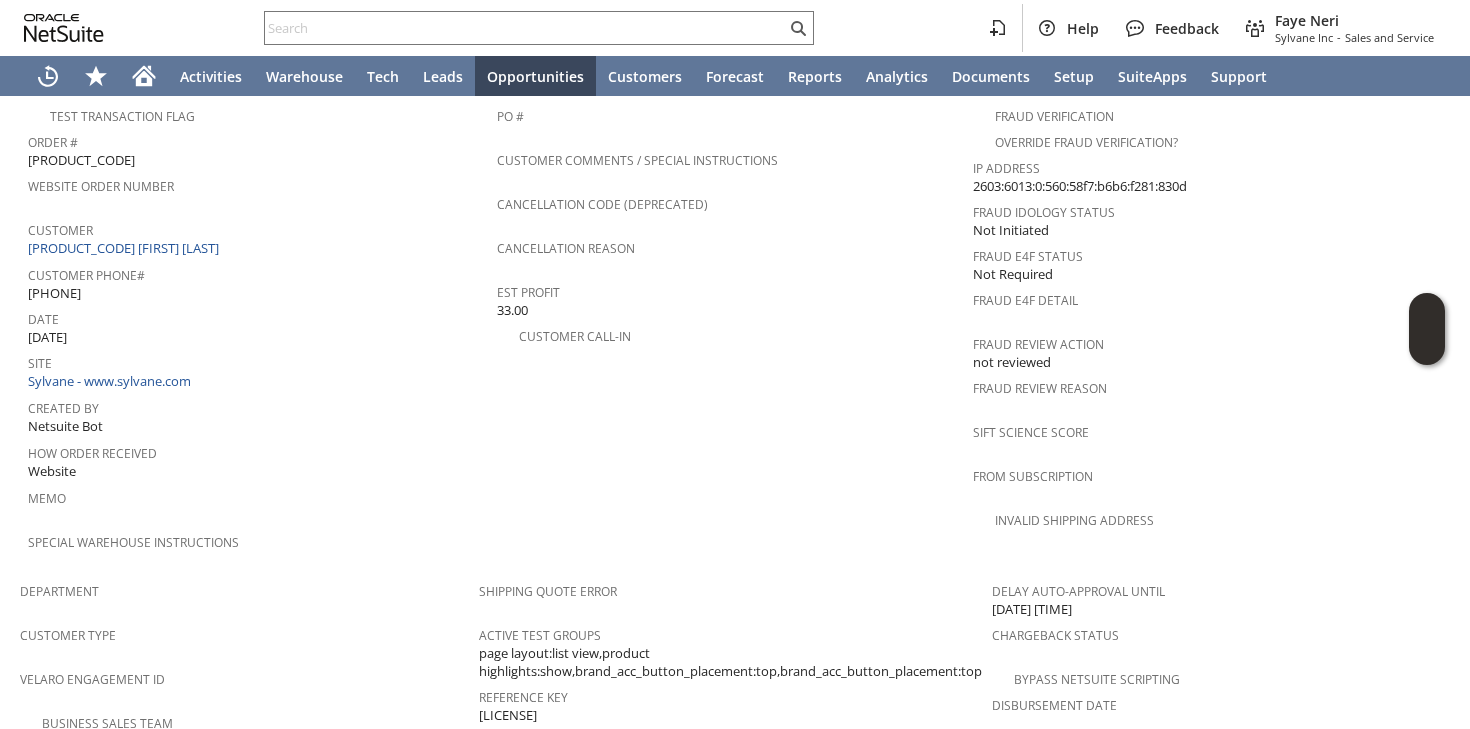 scroll, scrollTop: 750, scrollLeft: 0, axis: vertical 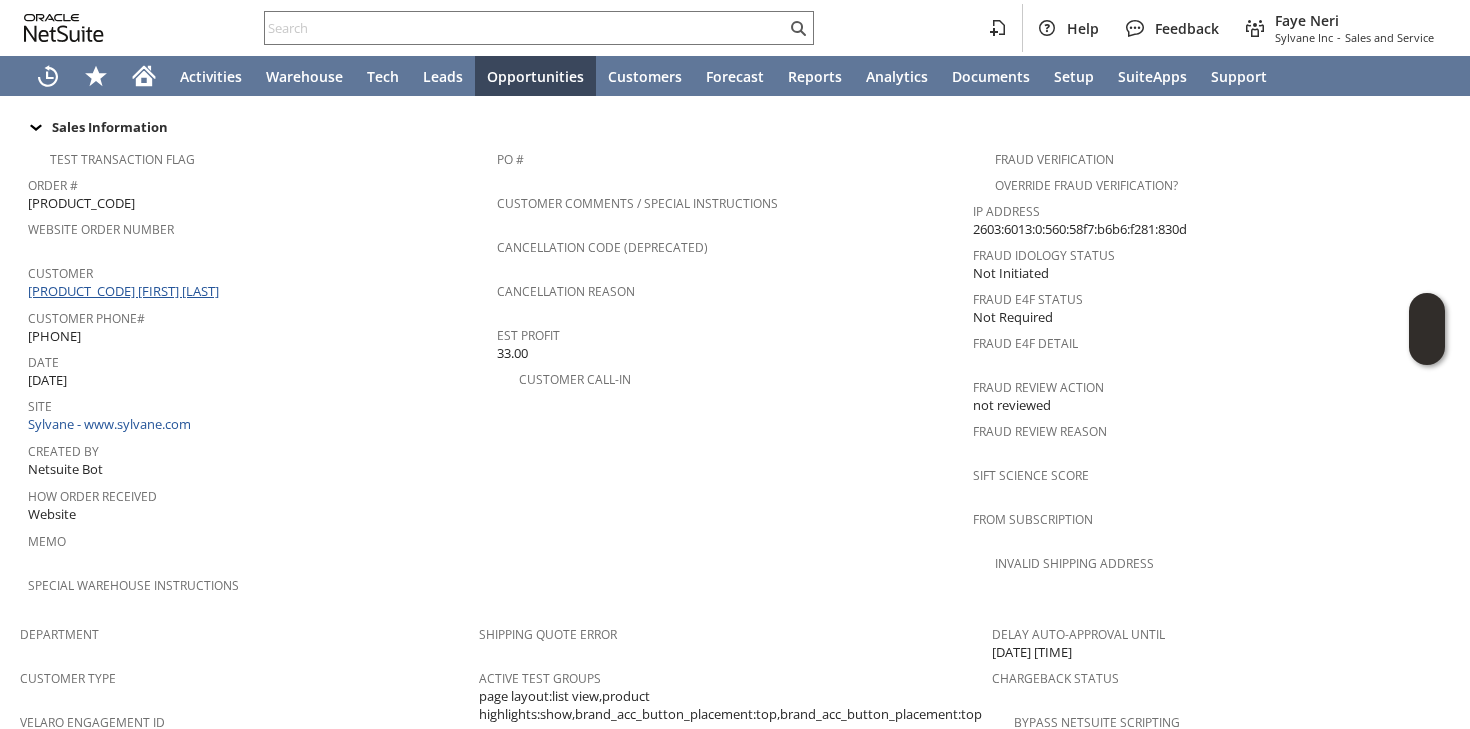 click on "CU1229625 Holly Lewis" at bounding box center [126, 291] 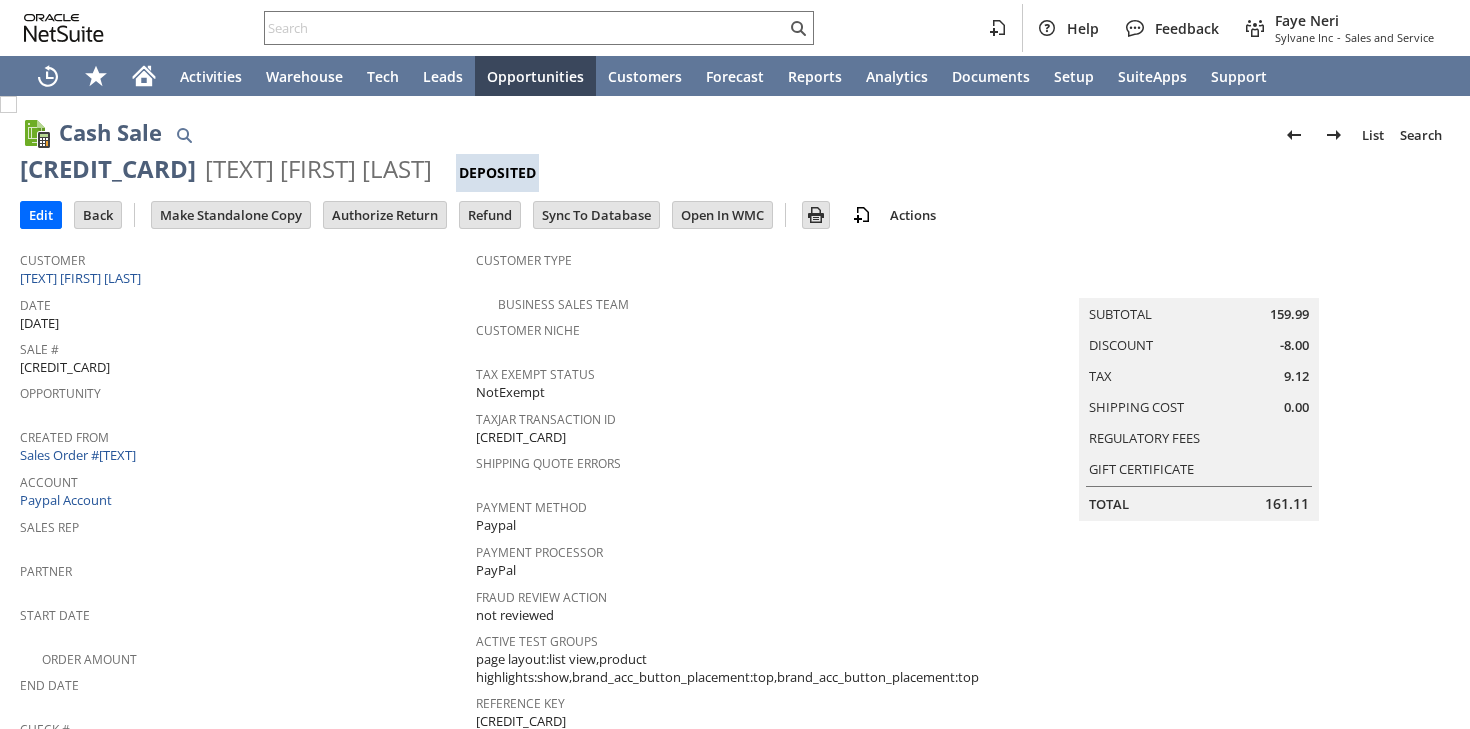 scroll, scrollTop: 0, scrollLeft: 0, axis: both 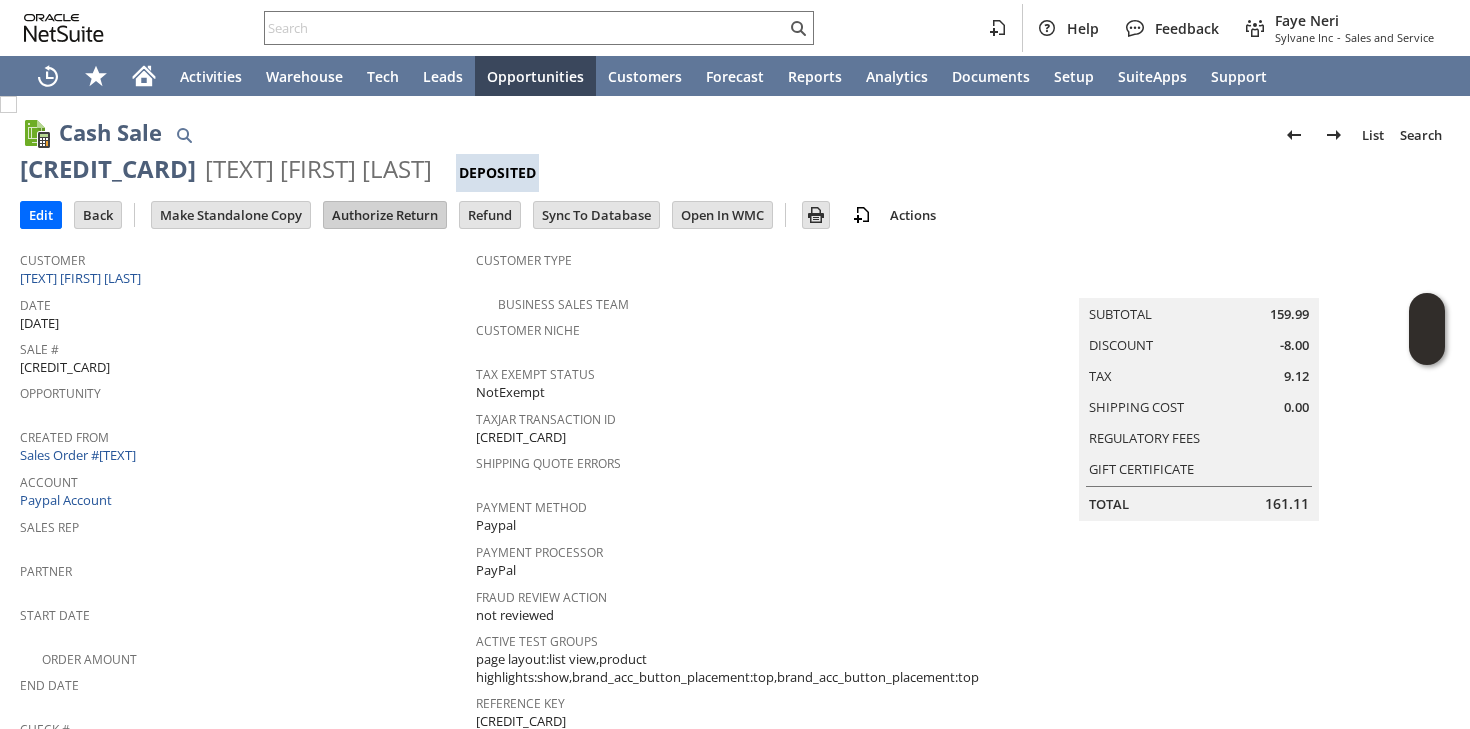 click on "Authorize Return" at bounding box center (385, 215) 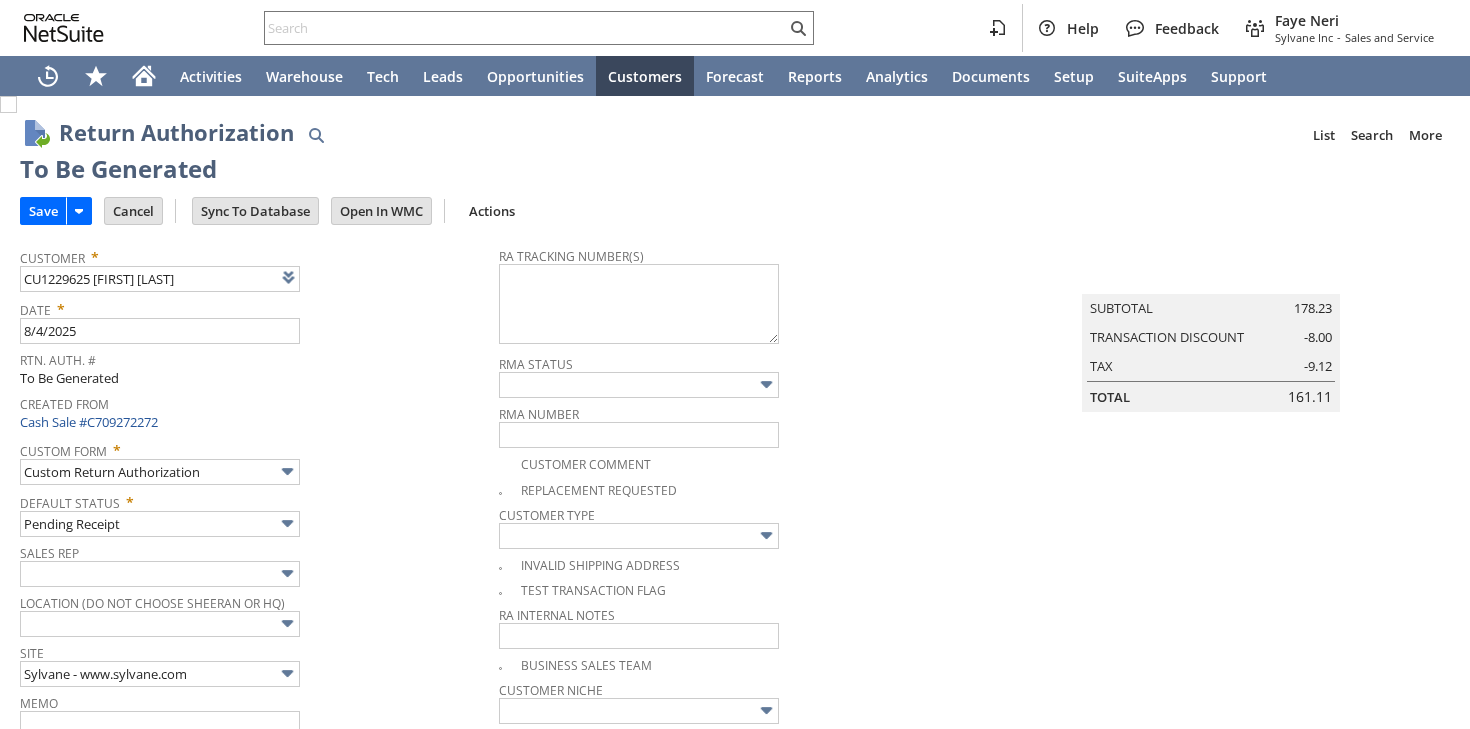 scroll, scrollTop: 0, scrollLeft: 0, axis: both 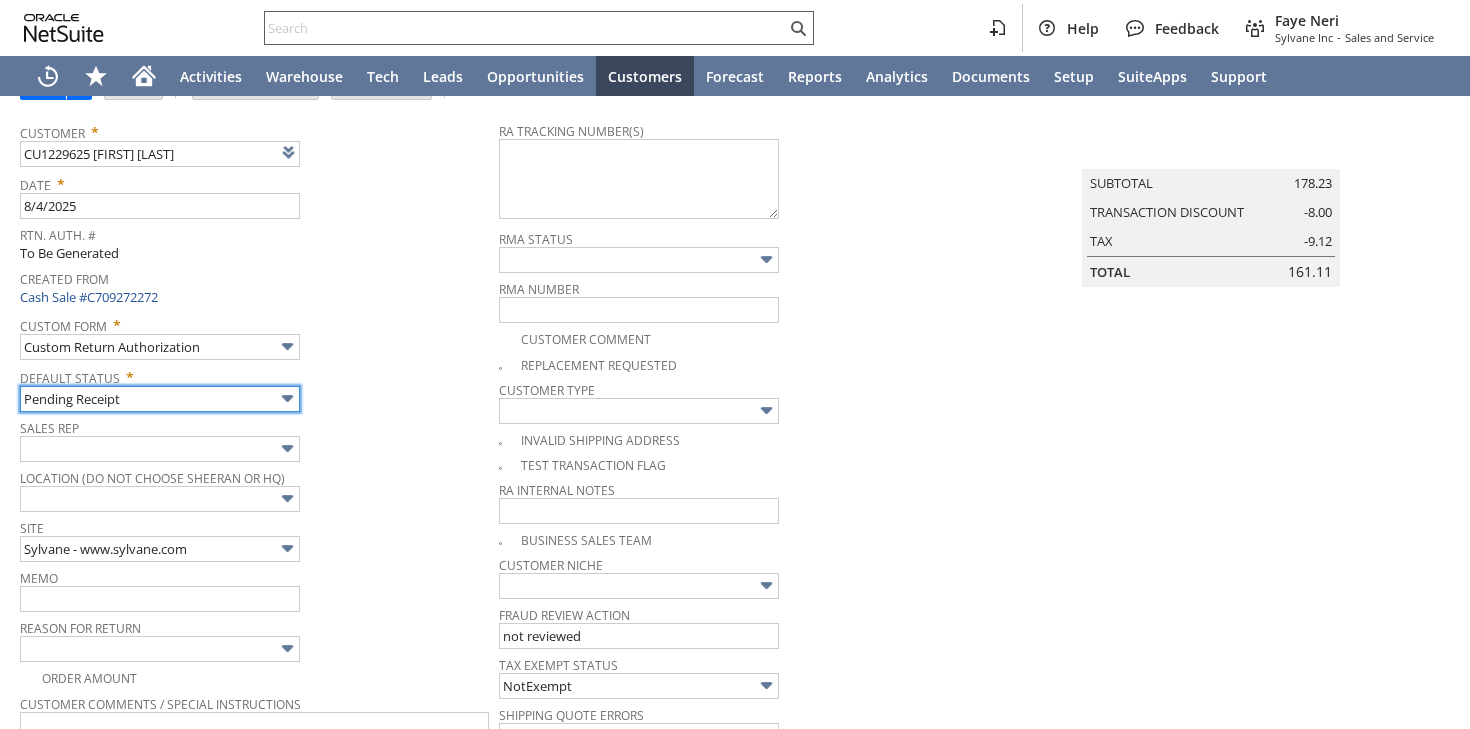 click on "Help Feedback Faye Neri Sylvane Inc  -  Sales and Service
Activities Warehouse Tech Leads Opportunities Customers Forecast Reports Analytics Documents Setup SuiteApps Support
Return Authorization
List
Search
More
Add To Shortcuts
To Be Generated
Go
Save
Save
Save & New" at bounding box center (735, 364) 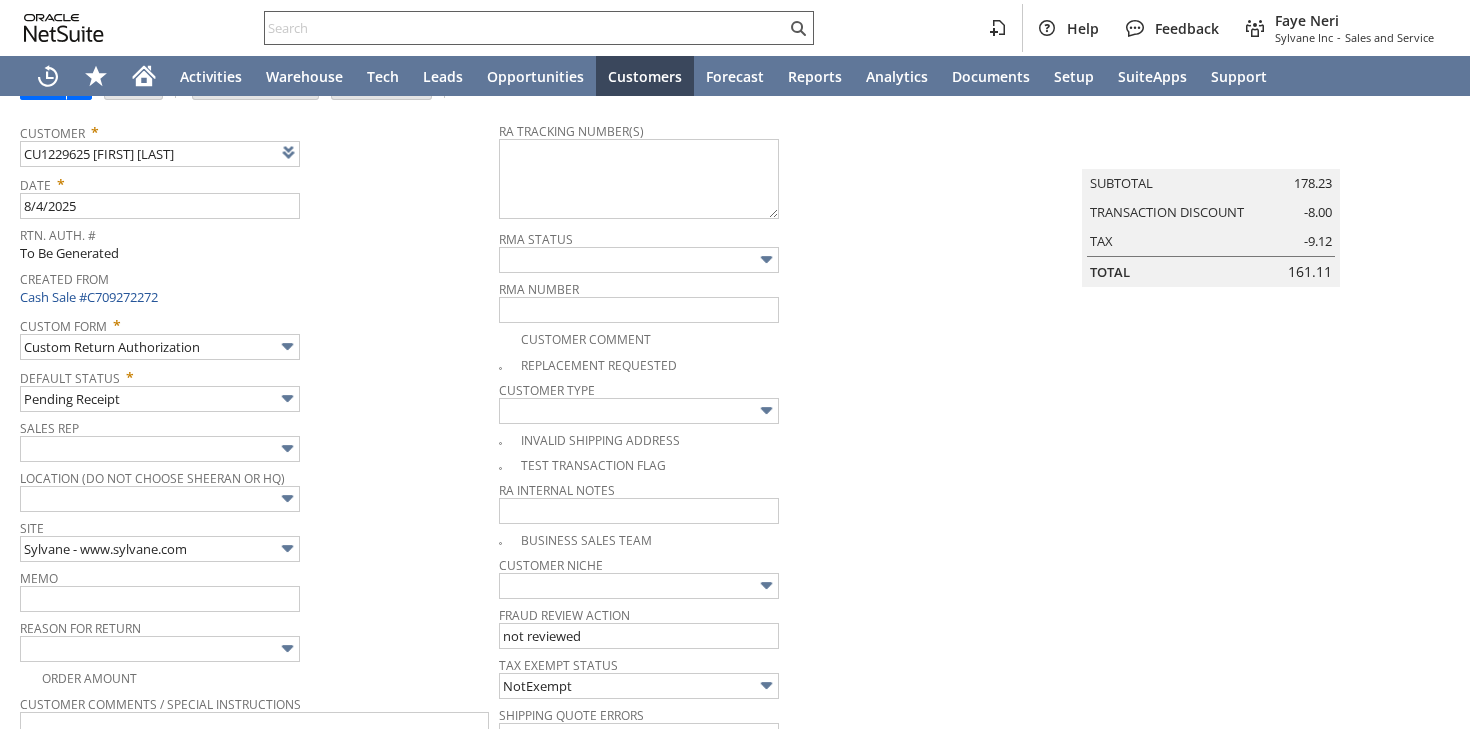 click on "Sales Rep" at bounding box center (259, 439) 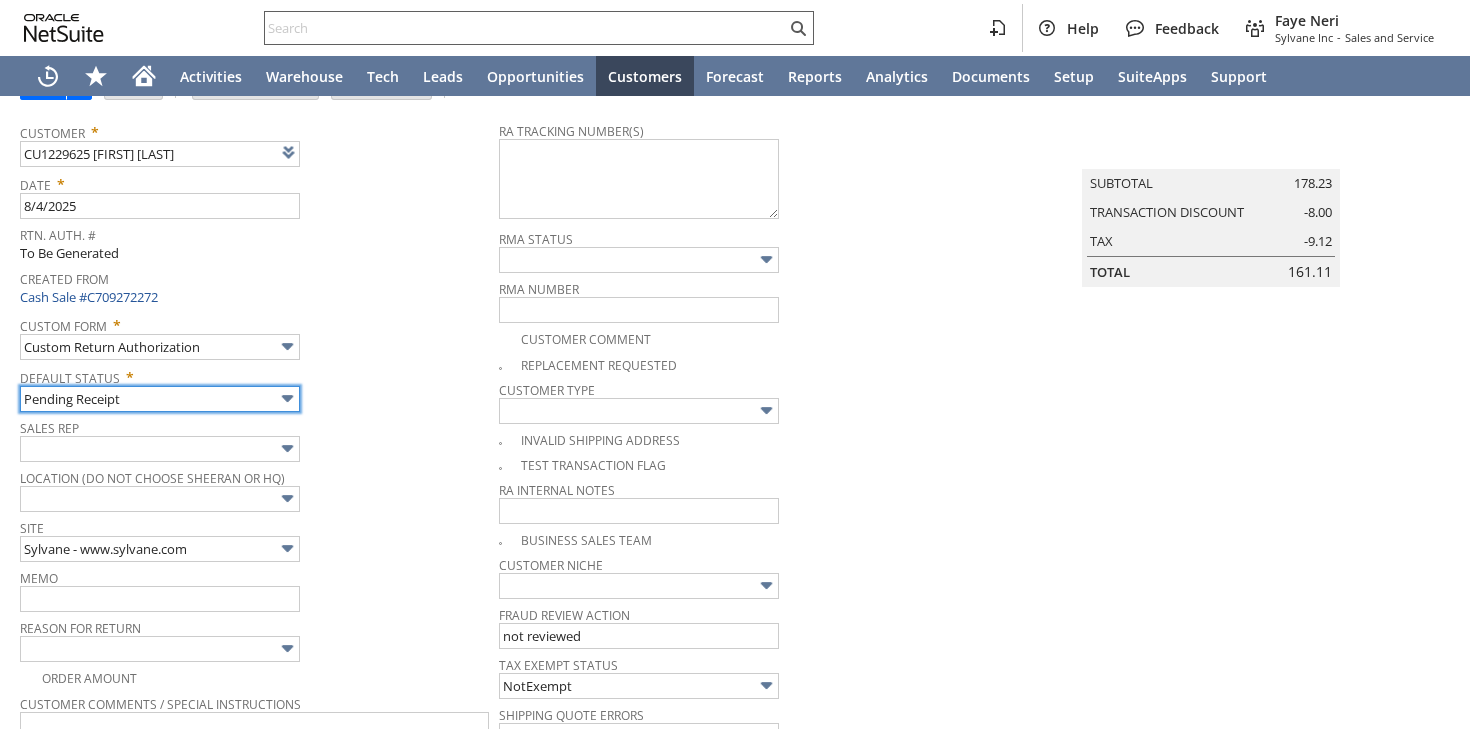click on "Pending Receipt" at bounding box center (160, 399) 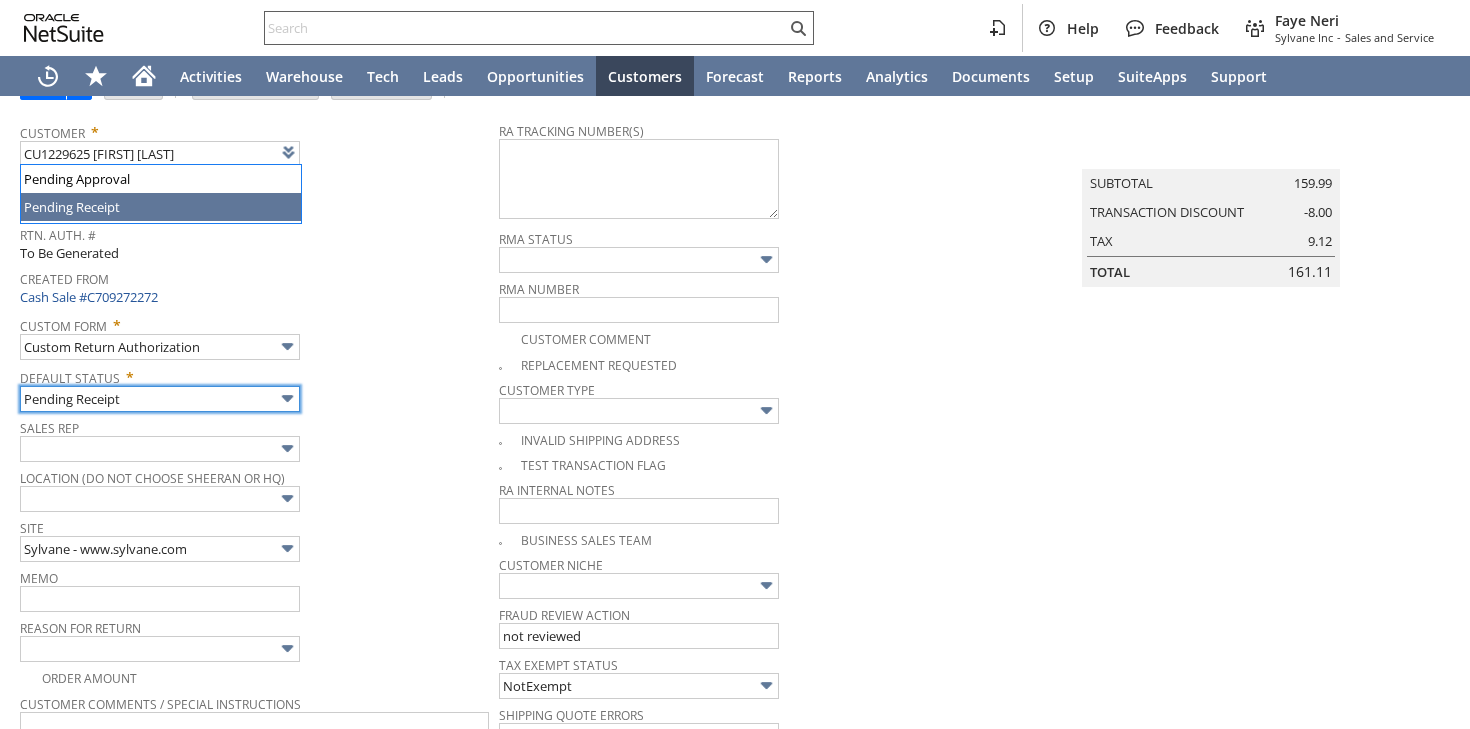 type 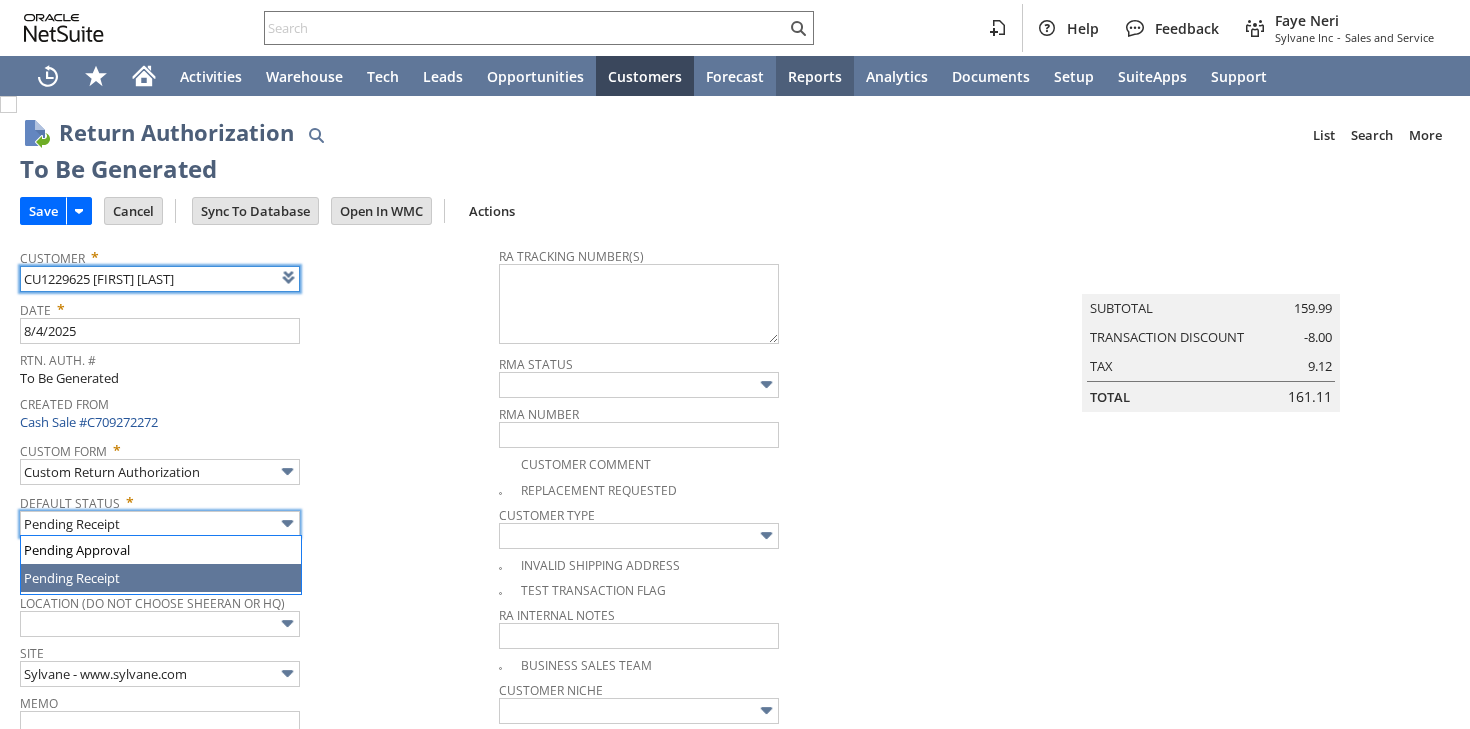 scroll, scrollTop: 0, scrollLeft: 0, axis: both 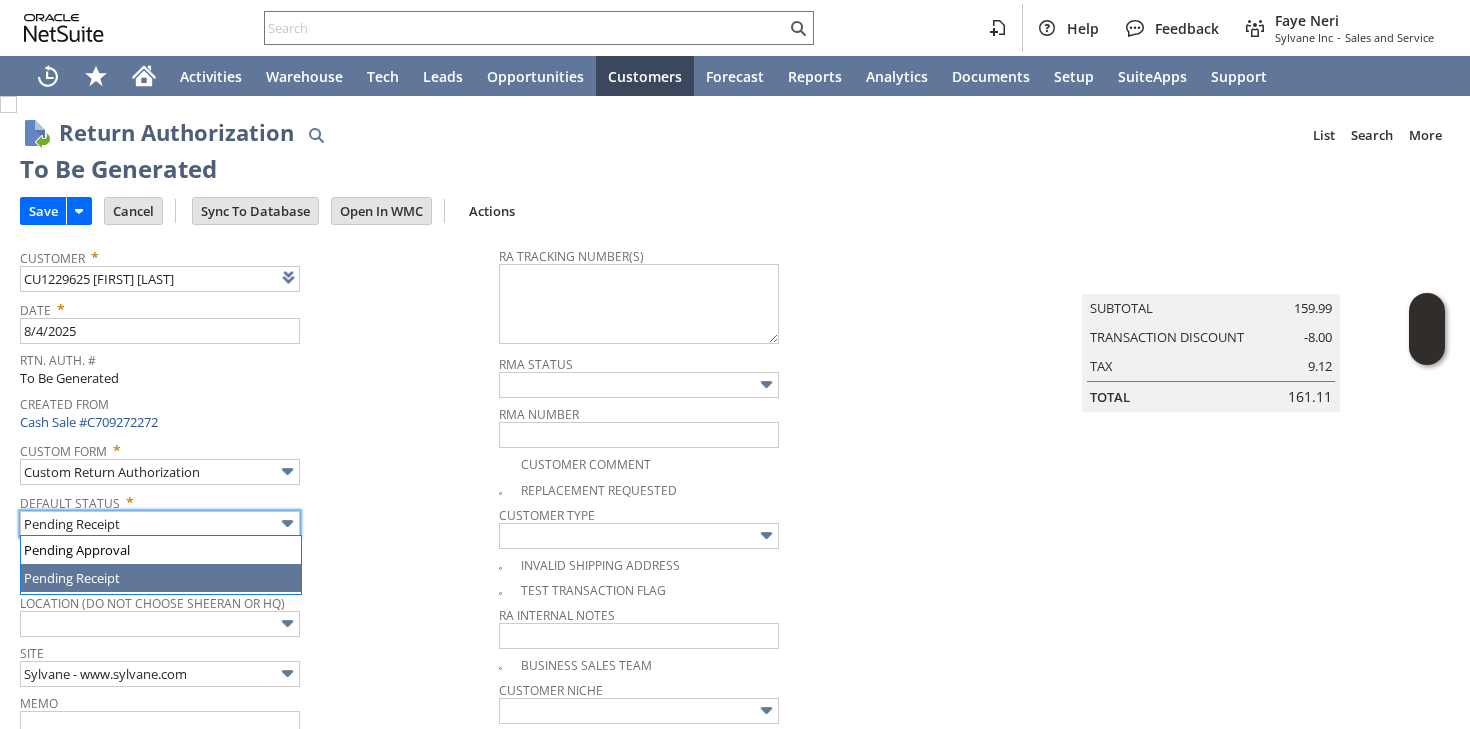 click on "Default Status
*" at bounding box center (254, 499) 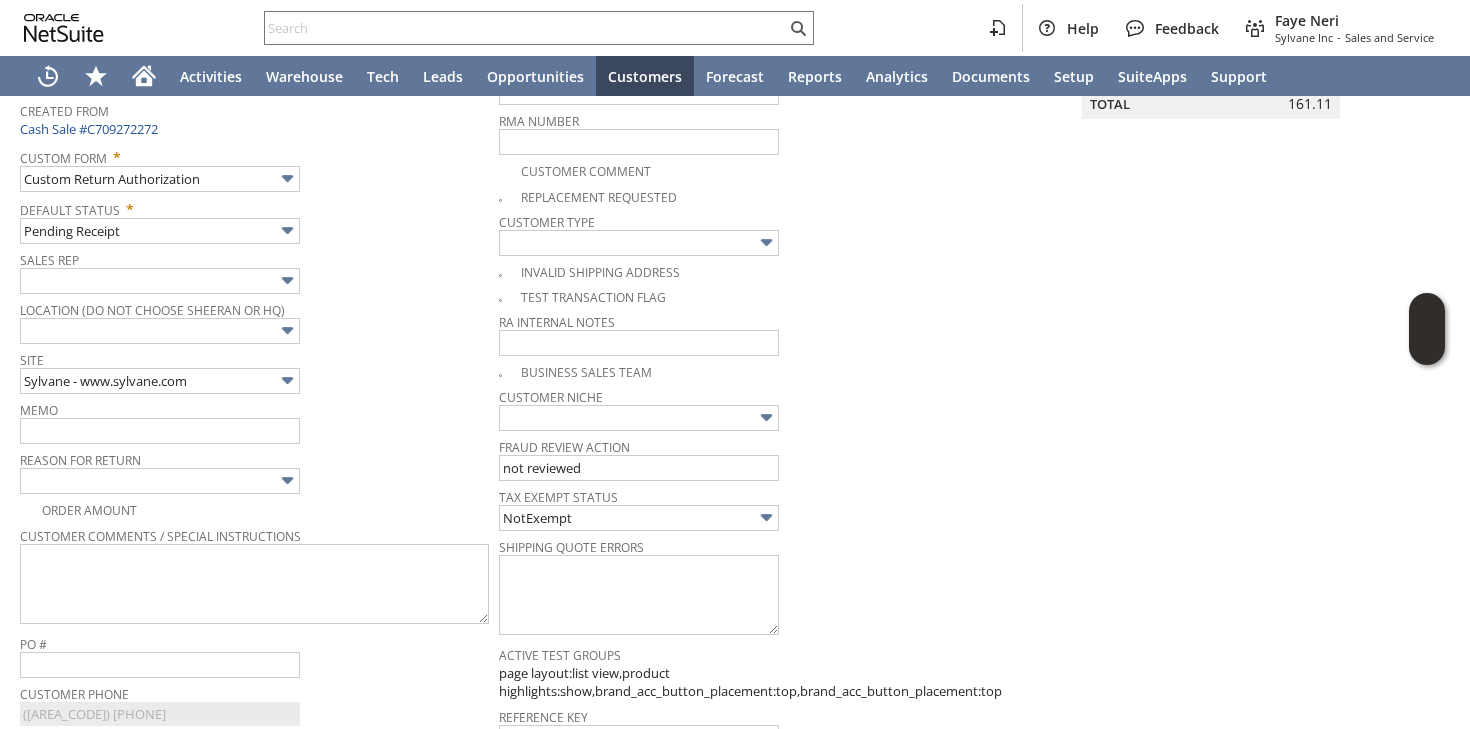 scroll, scrollTop: 447, scrollLeft: 0, axis: vertical 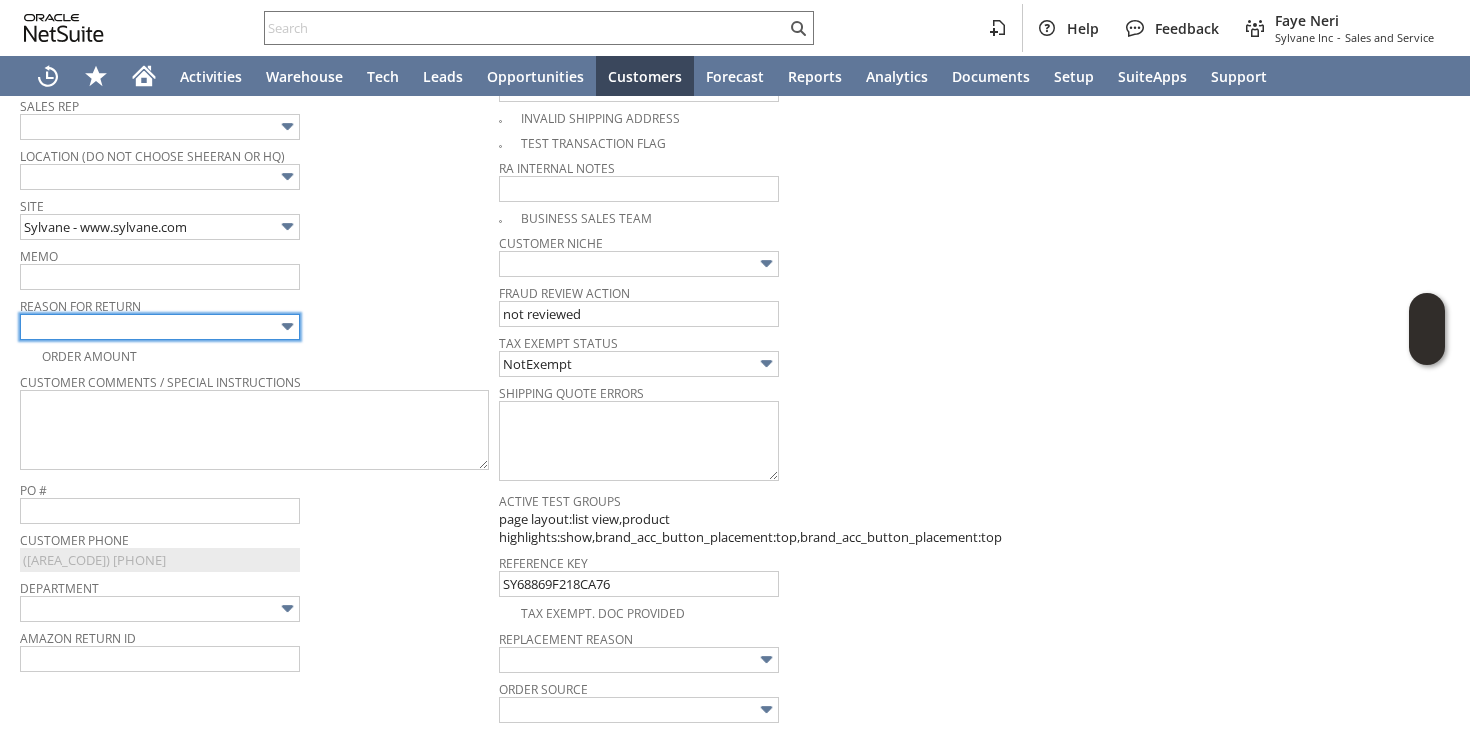 click at bounding box center (160, 327) 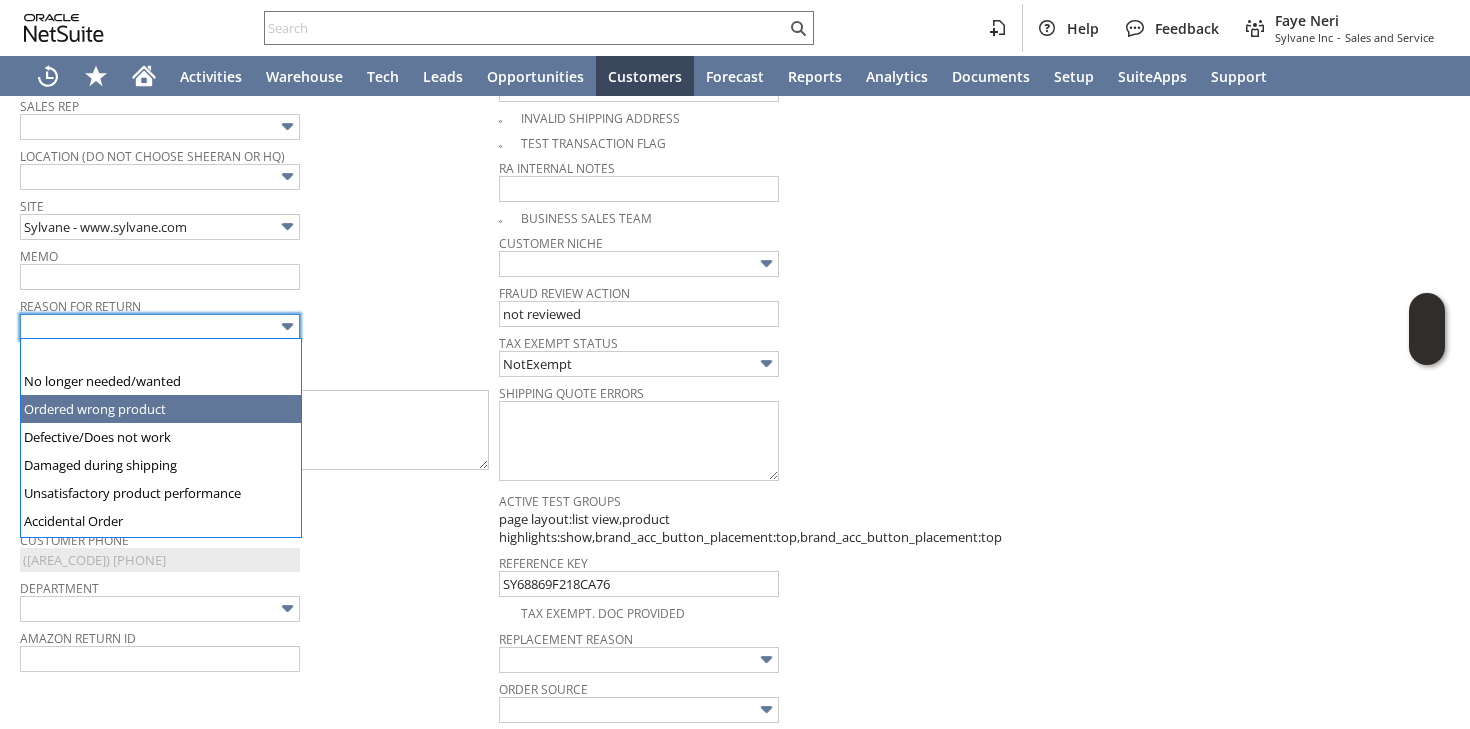 type on "Ordered wrong product" 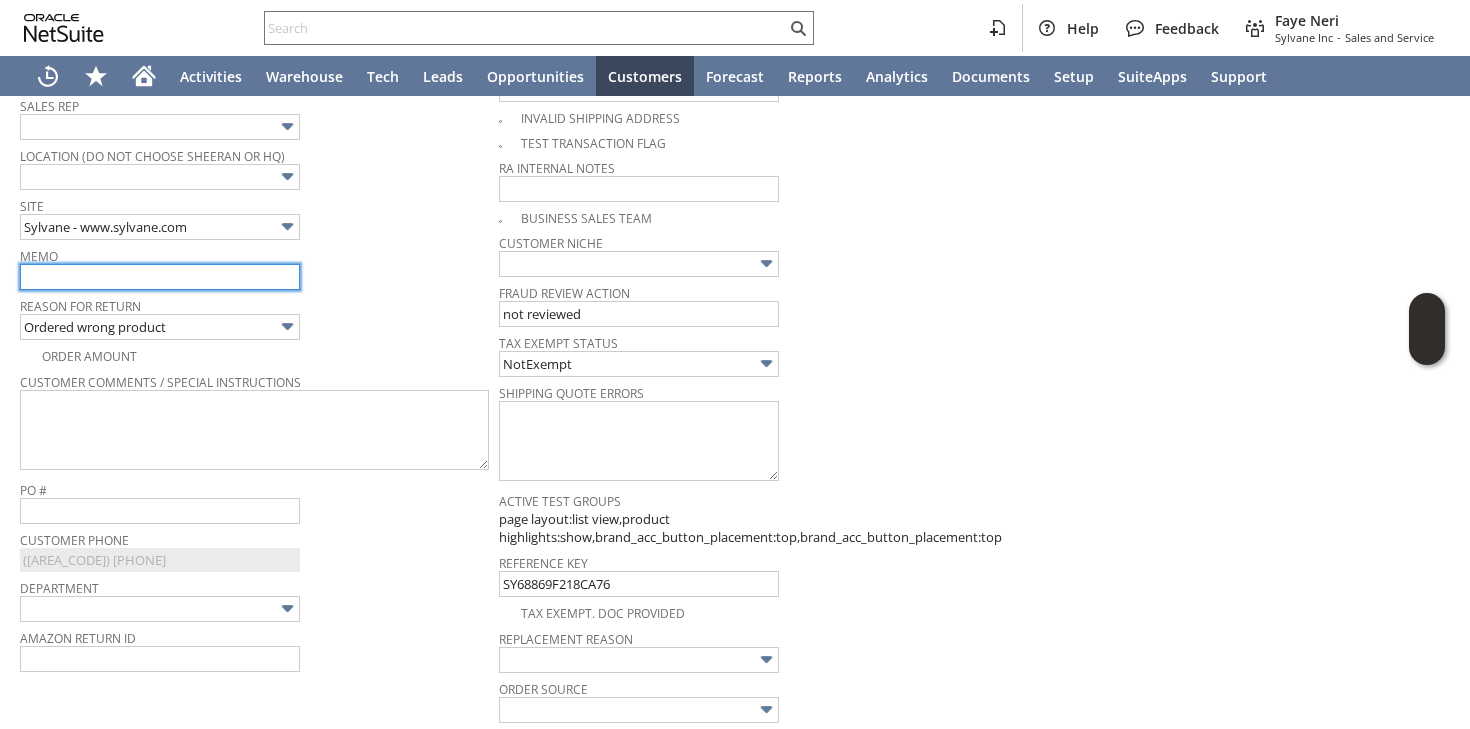 click at bounding box center [160, 277] 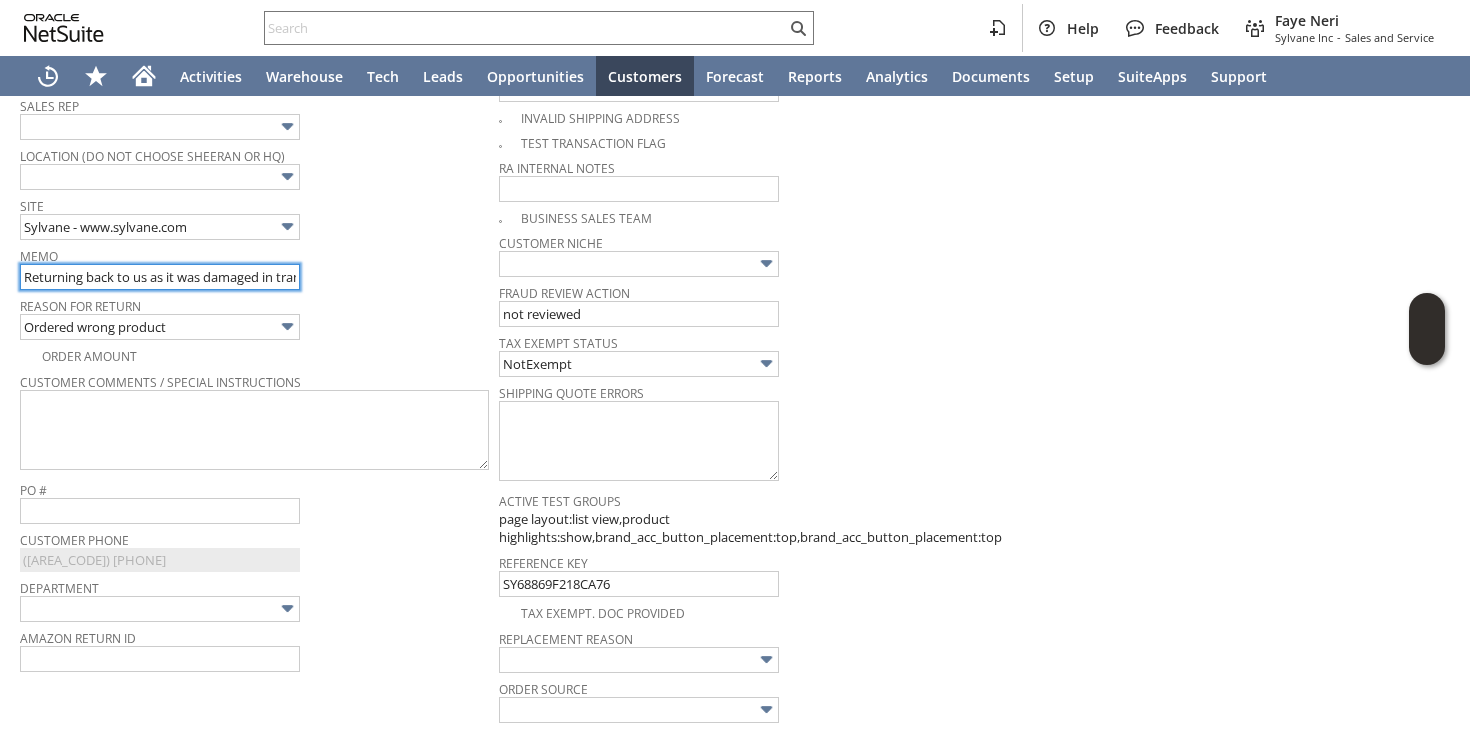 scroll, scrollTop: 0, scrollLeft: 597, axis: horizontal 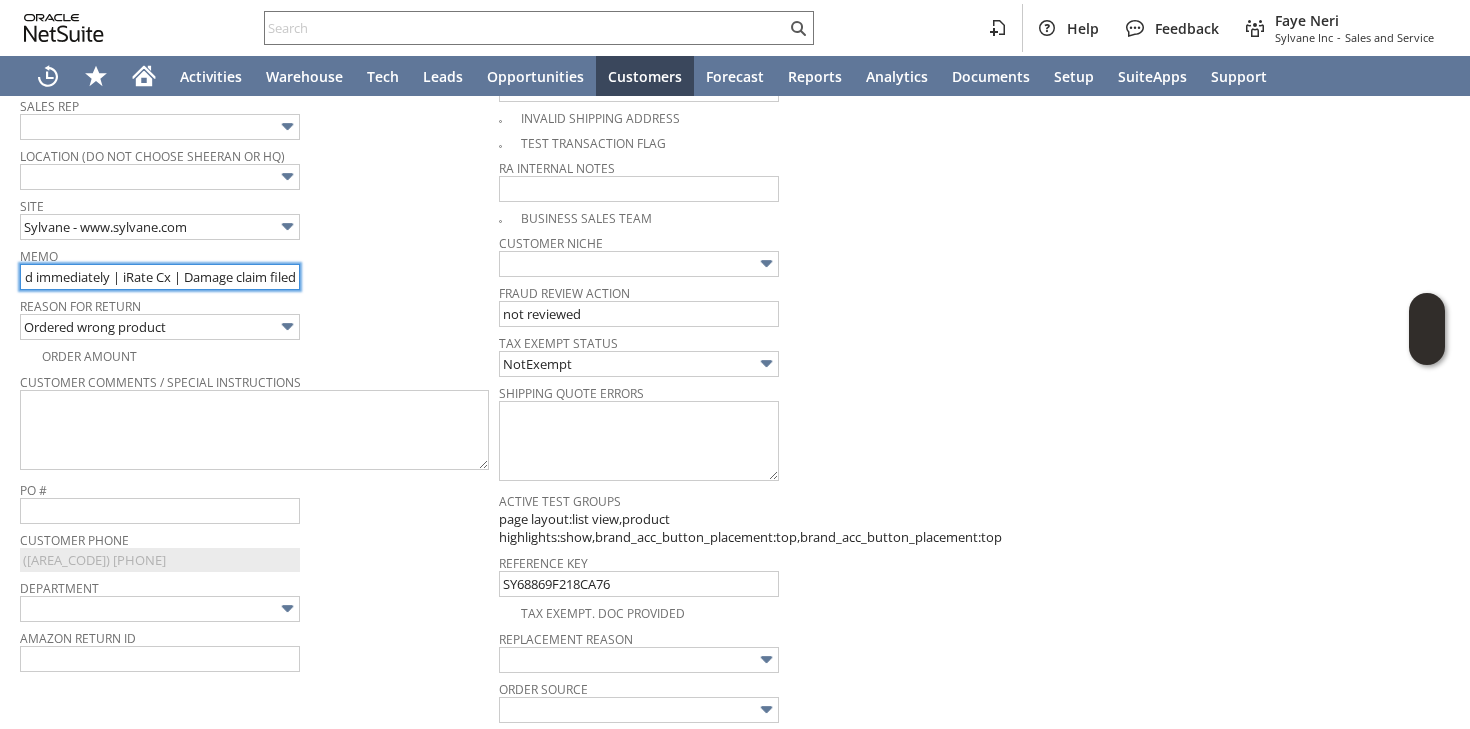 drag, startPoint x: 171, startPoint y: 282, endPoint x: 407, endPoint y: 299, distance: 236.6115 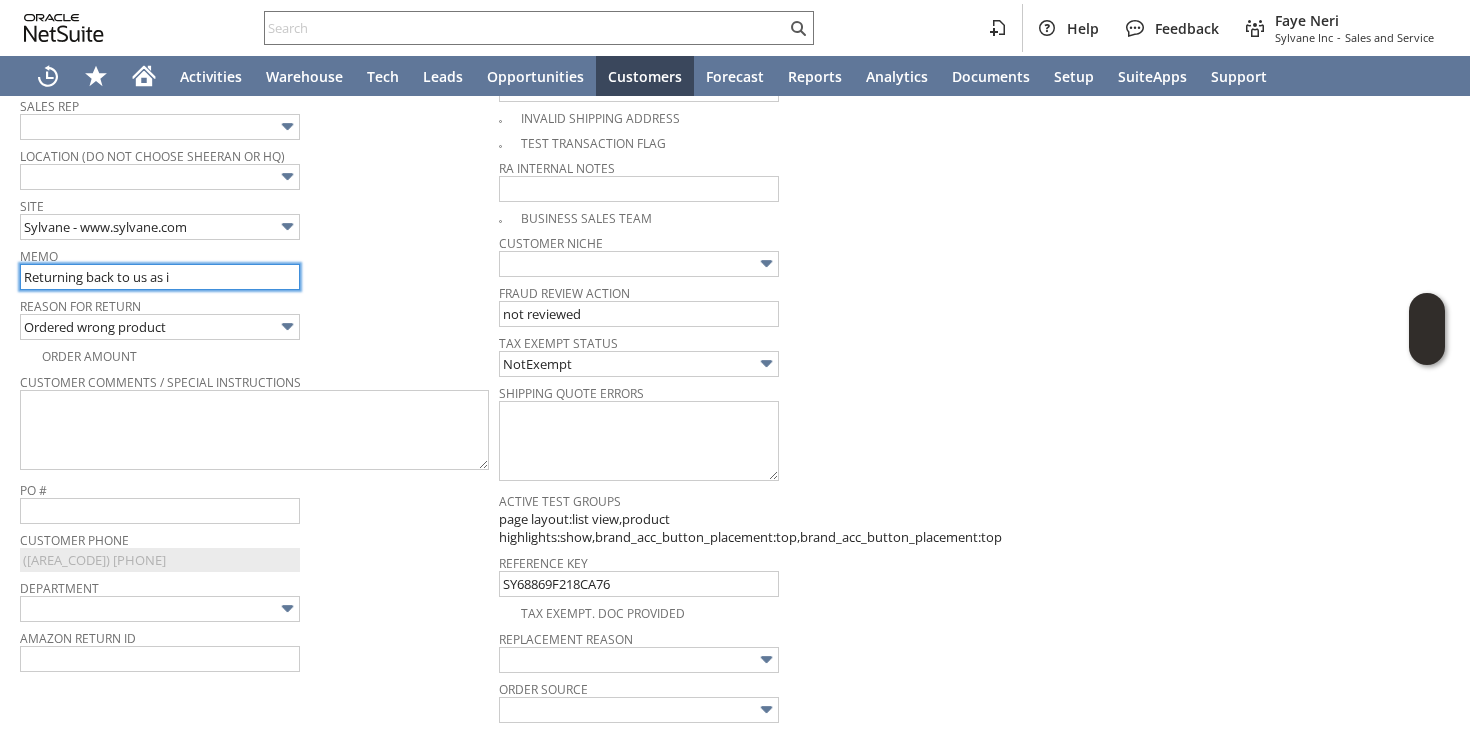 scroll, scrollTop: 0, scrollLeft: 0, axis: both 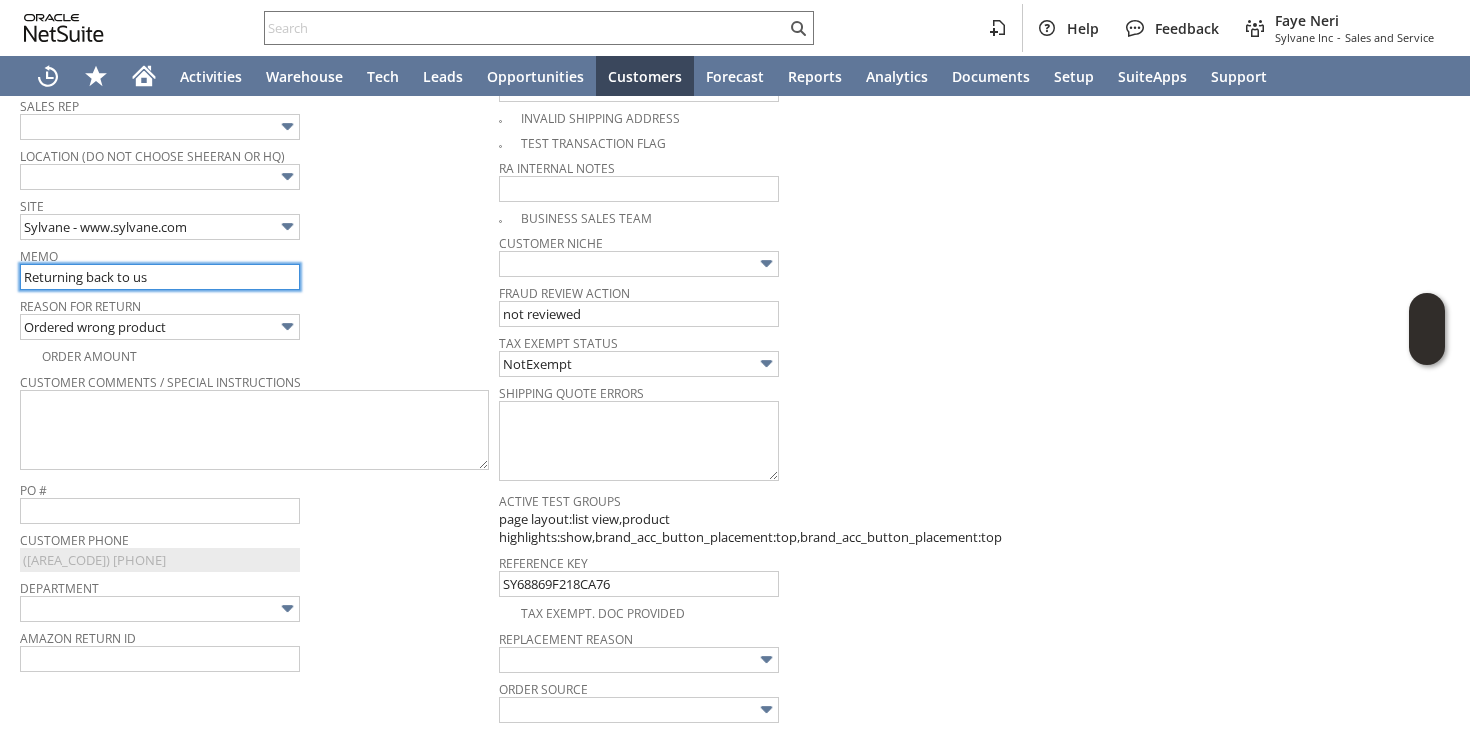 type on "Returning back to us" 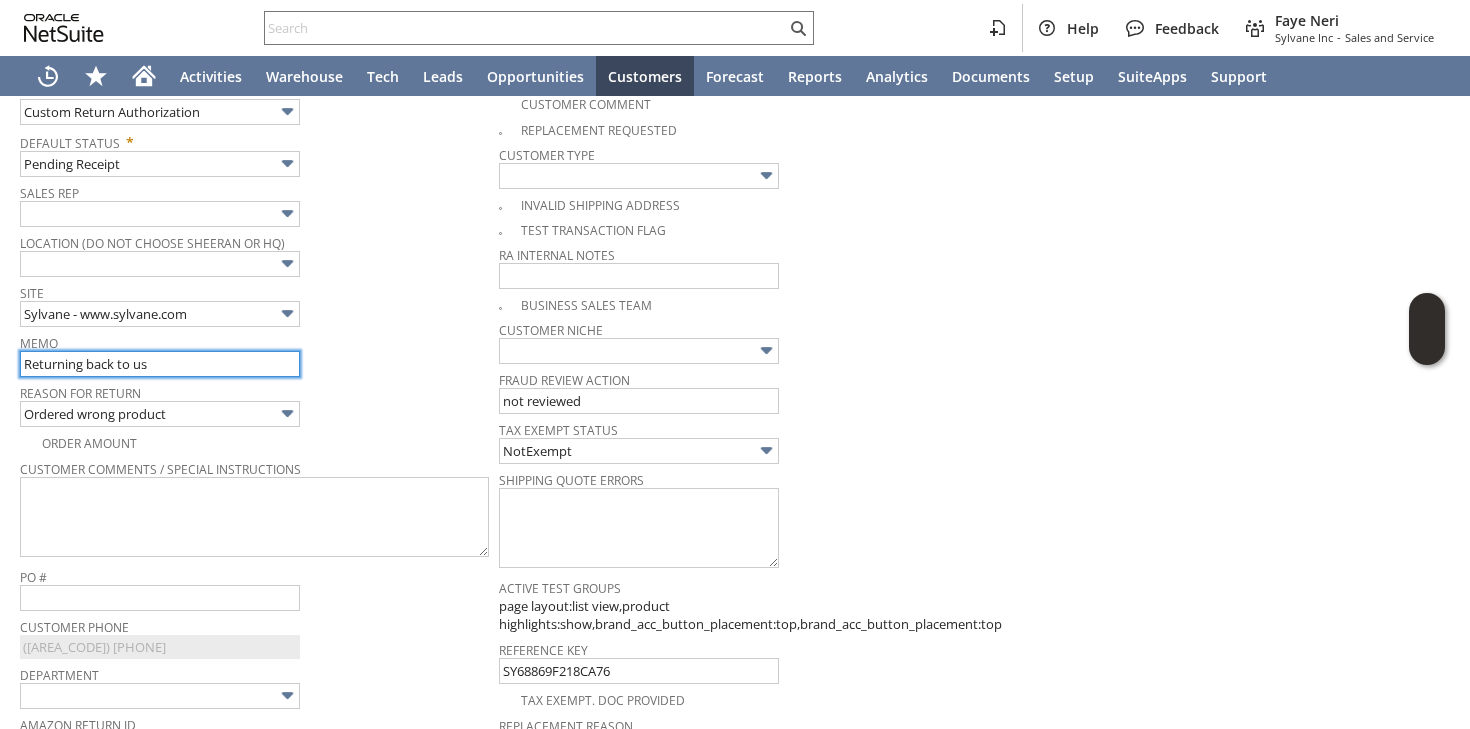 scroll, scrollTop: 0, scrollLeft: 0, axis: both 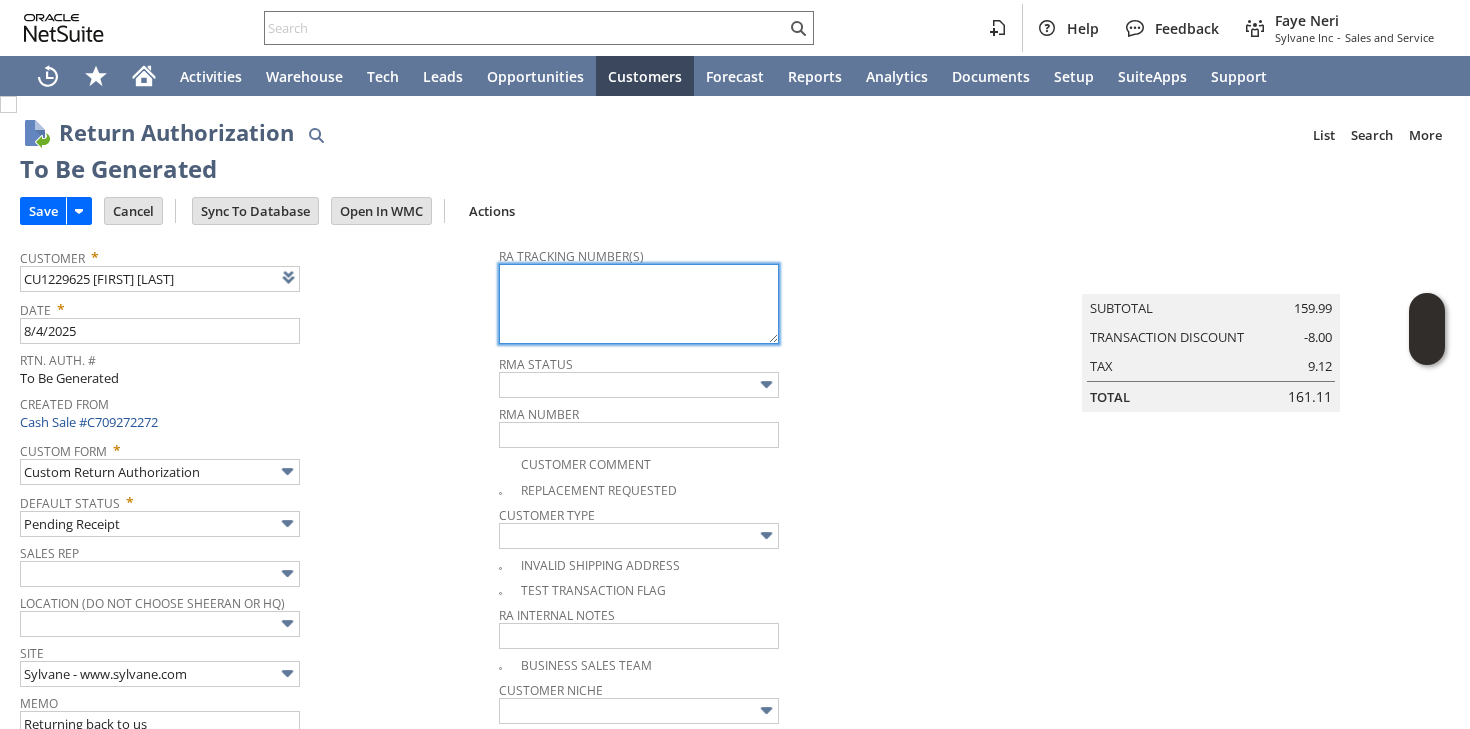 click at bounding box center (639, 304) 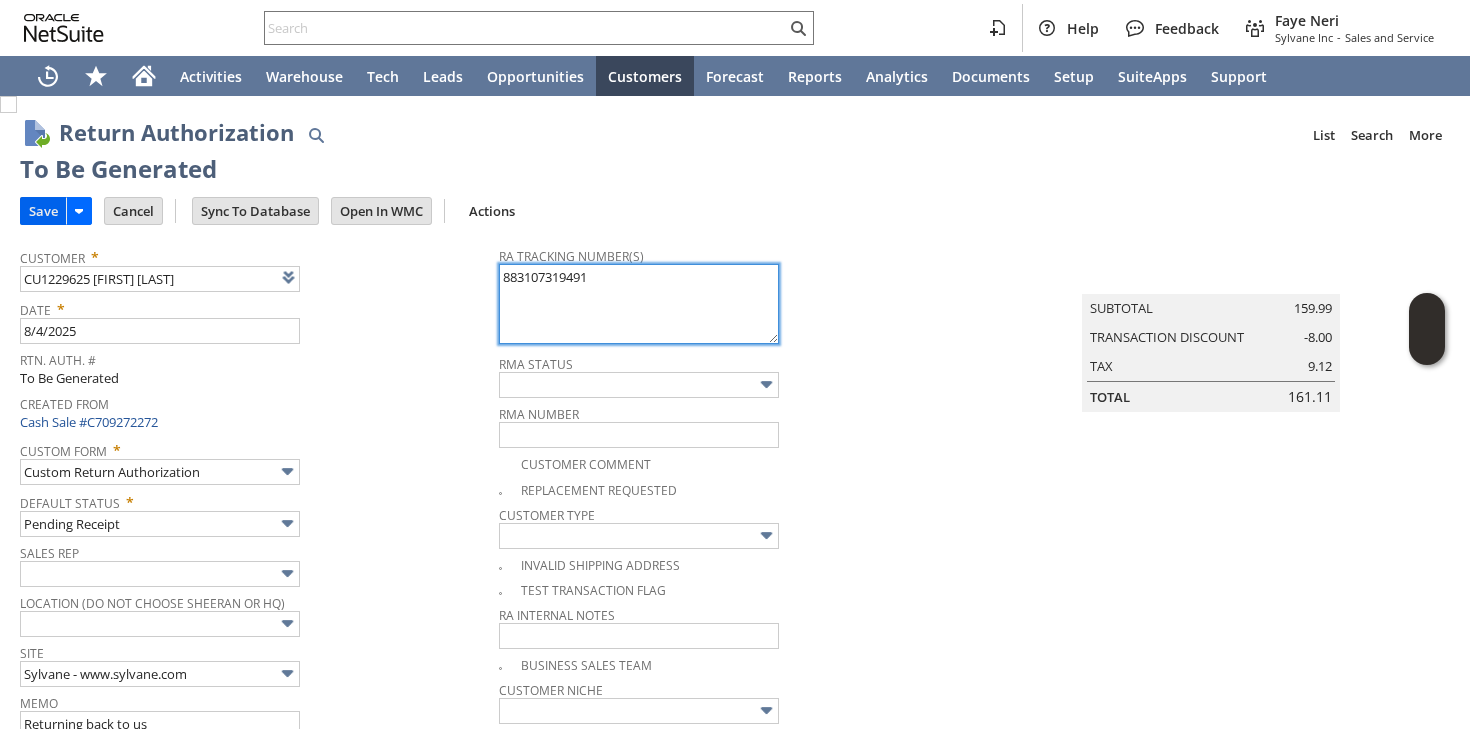 type on "883107319491" 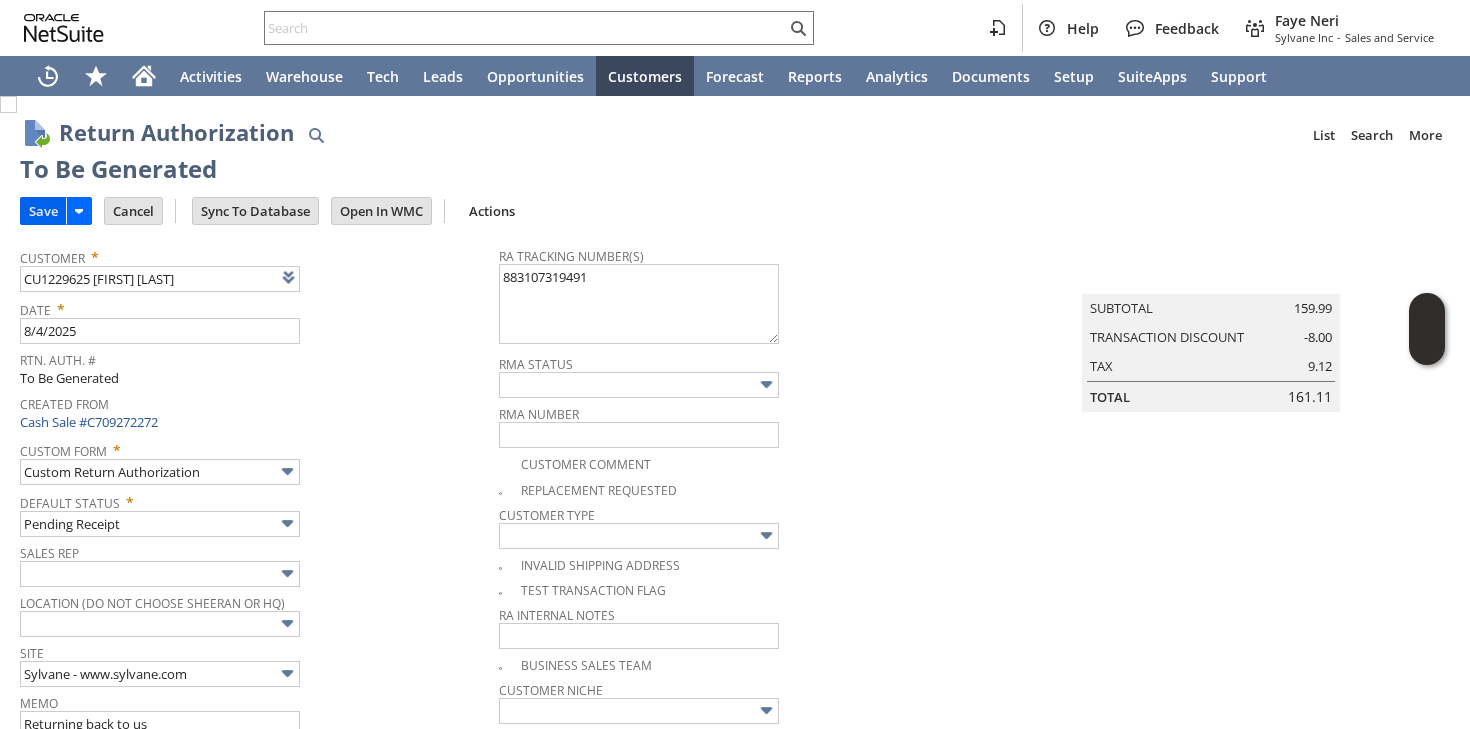 click on "Save" at bounding box center (43, 211) 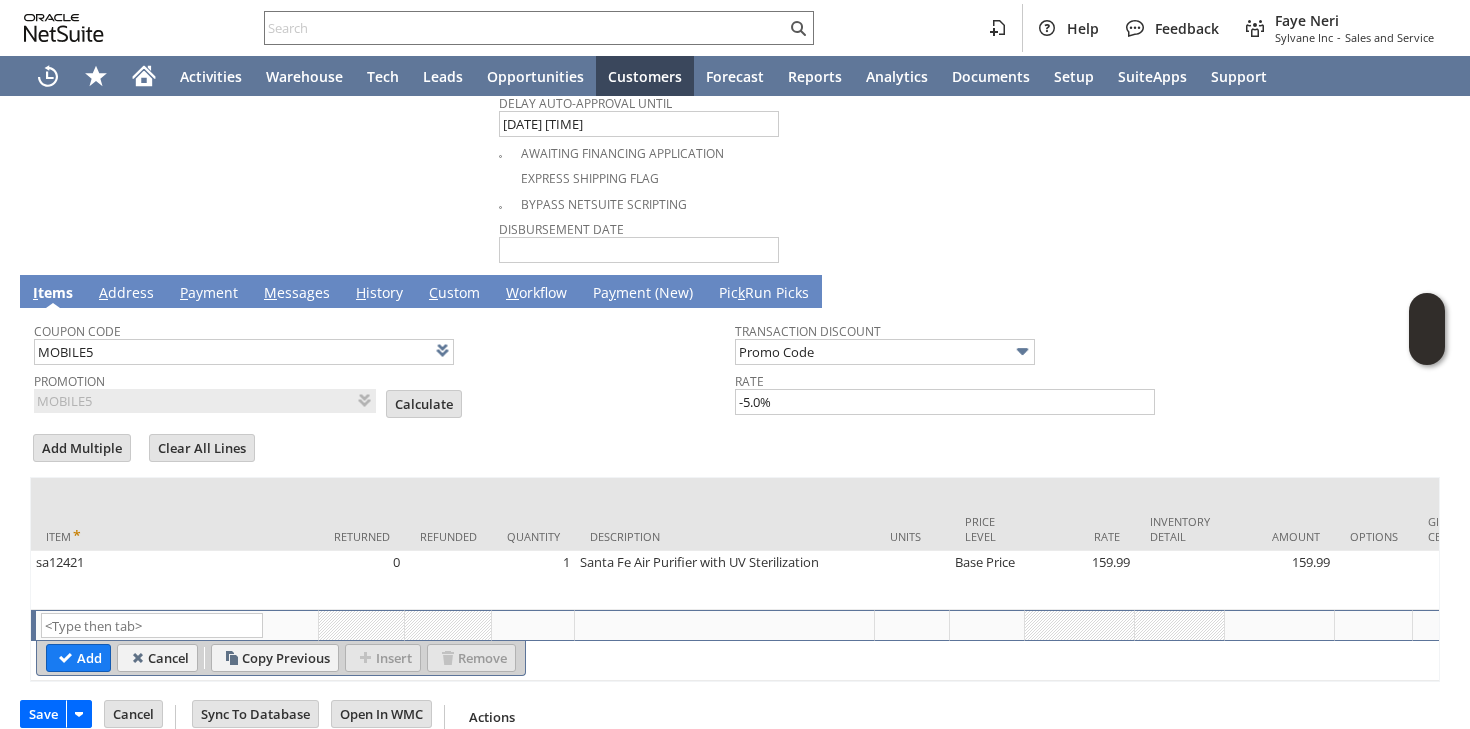 scroll, scrollTop: 1222, scrollLeft: 0, axis: vertical 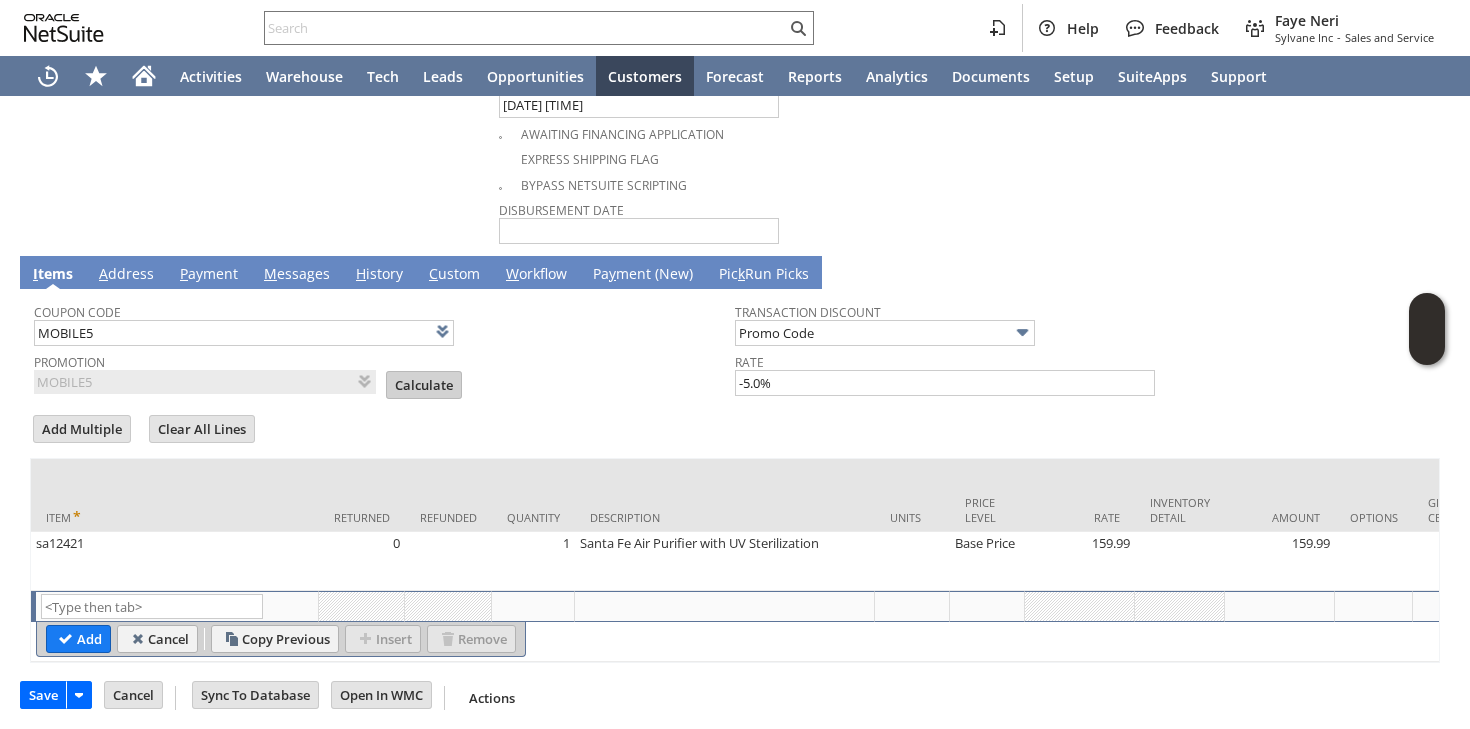 click on "Calculate" at bounding box center [424, 385] 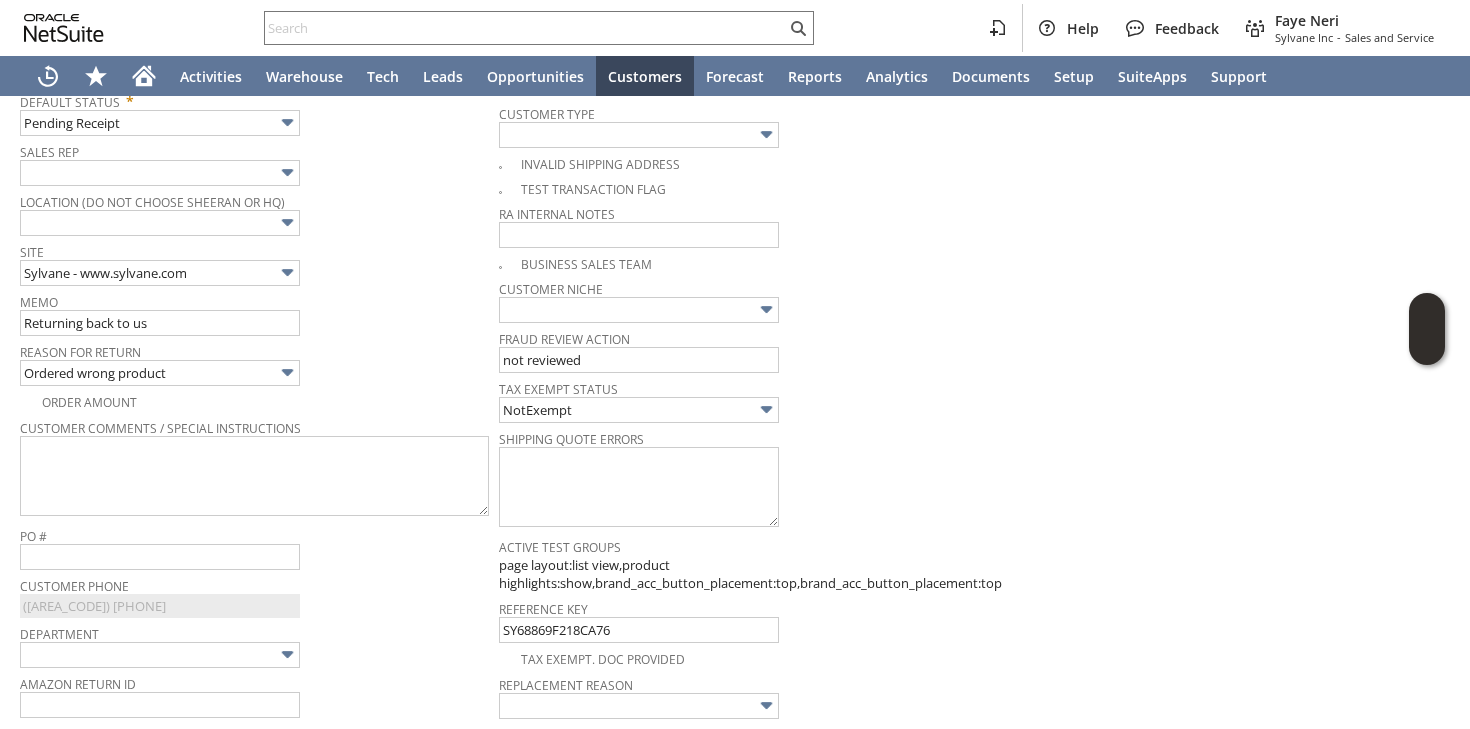 scroll, scrollTop: 0, scrollLeft: 0, axis: both 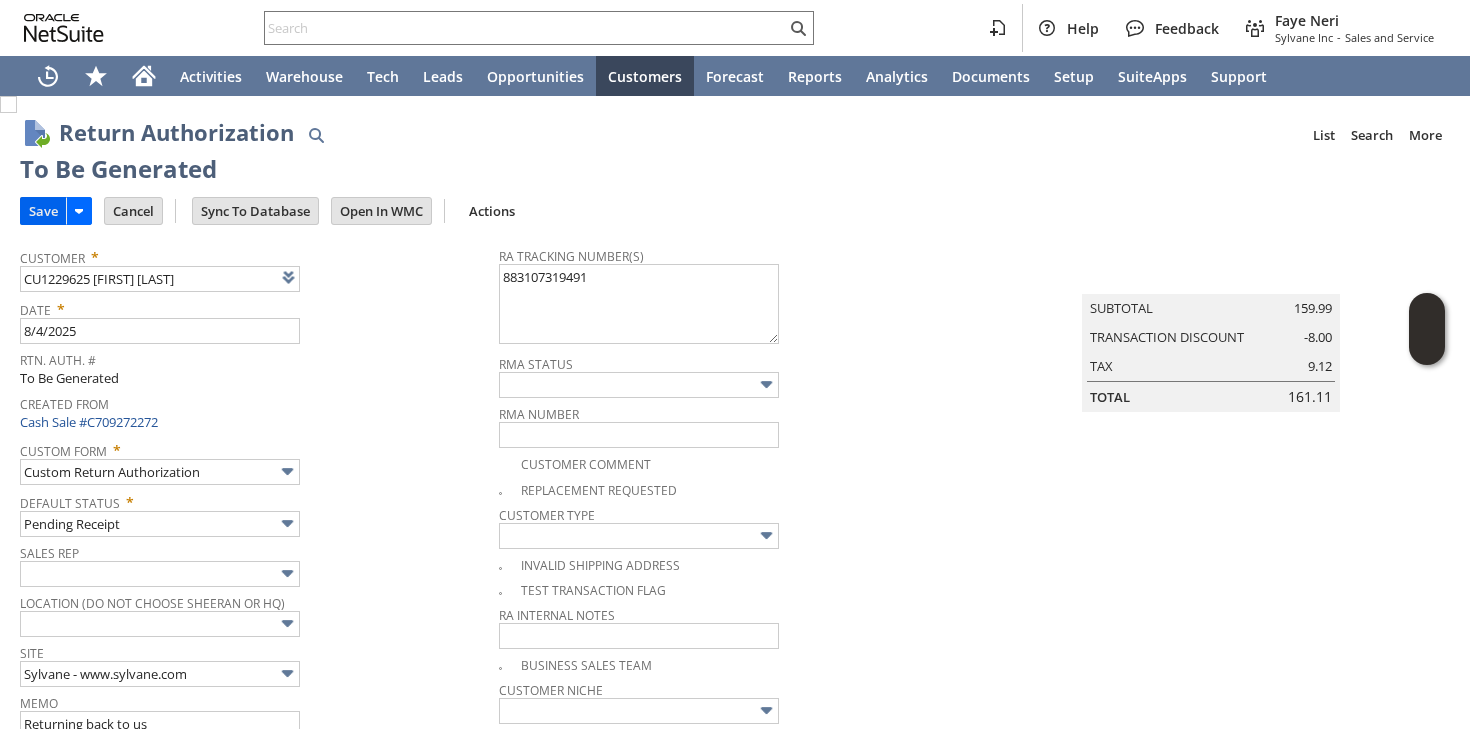 click on "Save" at bounding box center [43, 211] 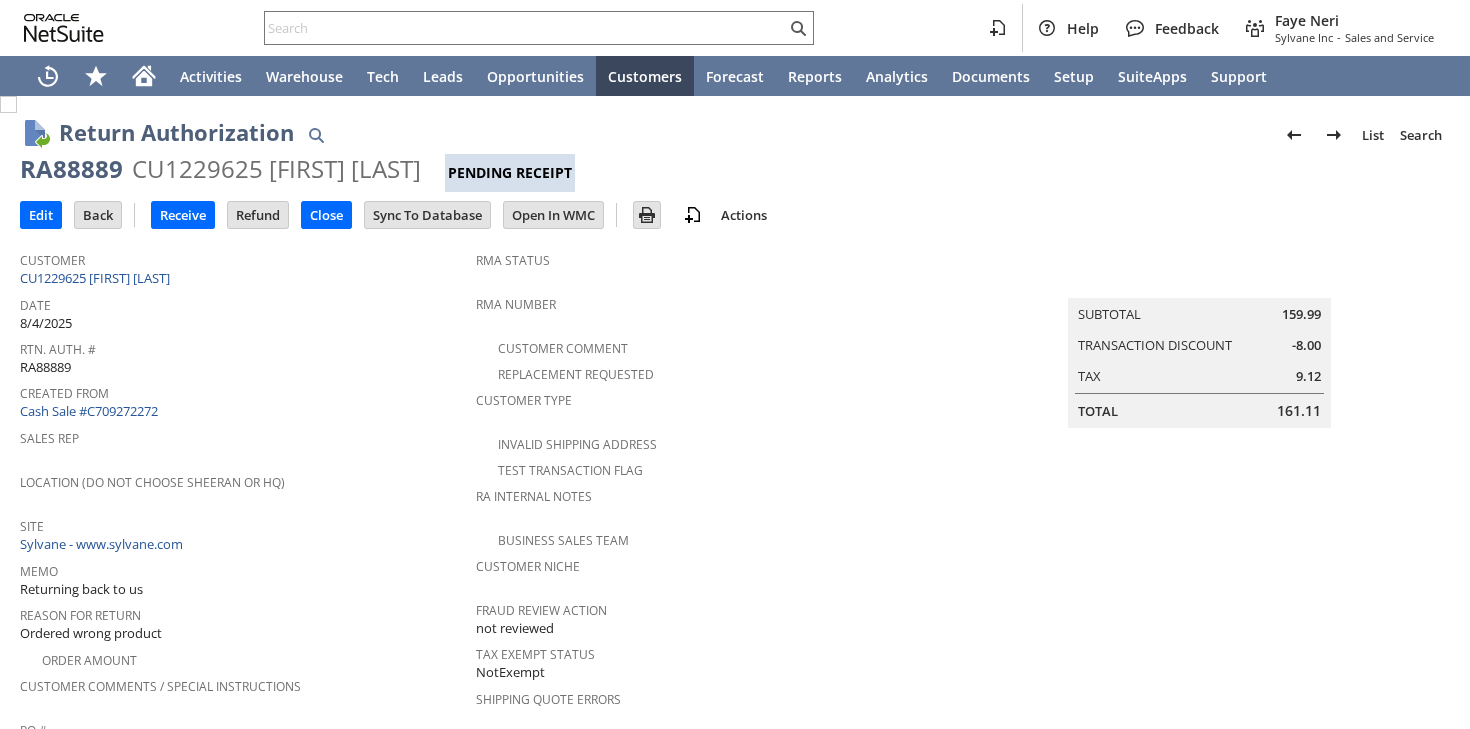 scroll, scrollTop: 0, scrollLeft: 0, axis: both 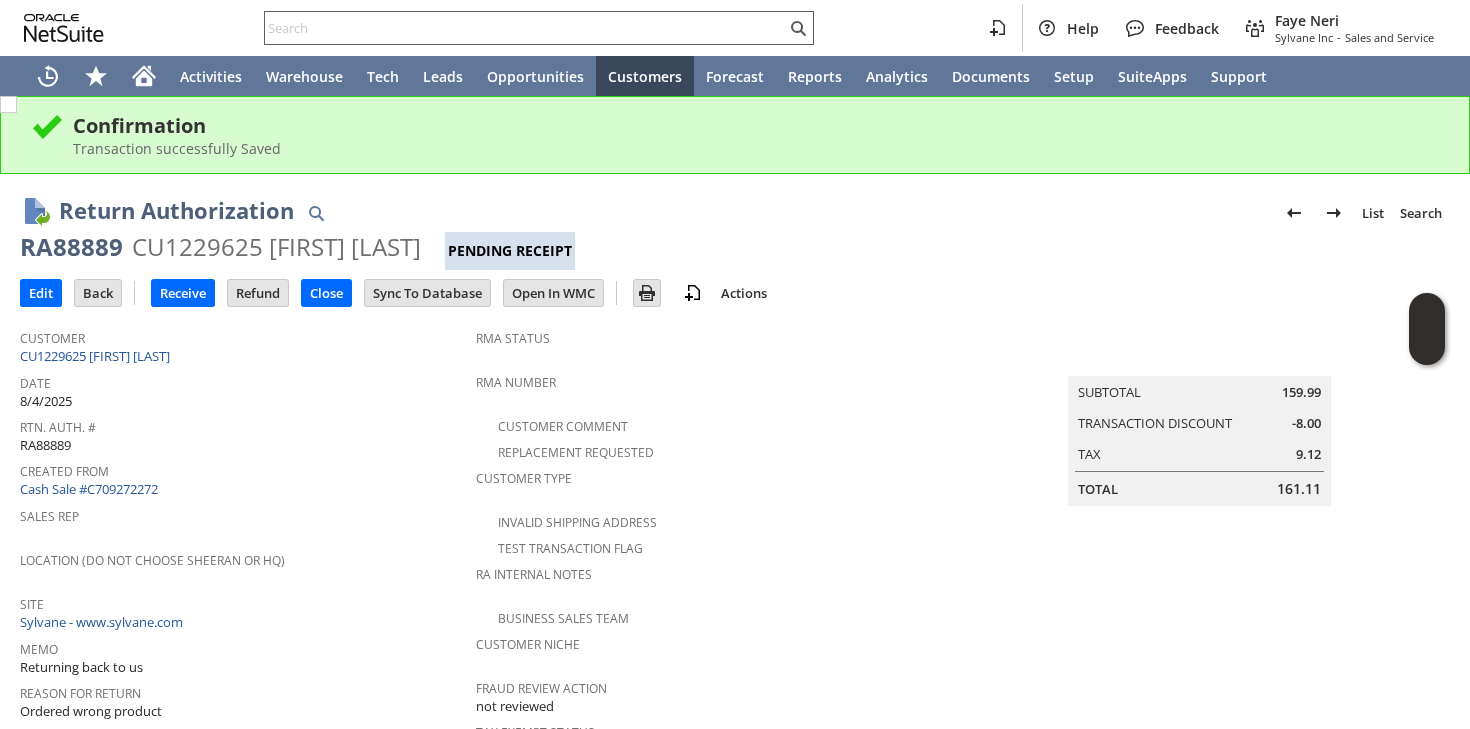 click at bounding box center [525, 28] 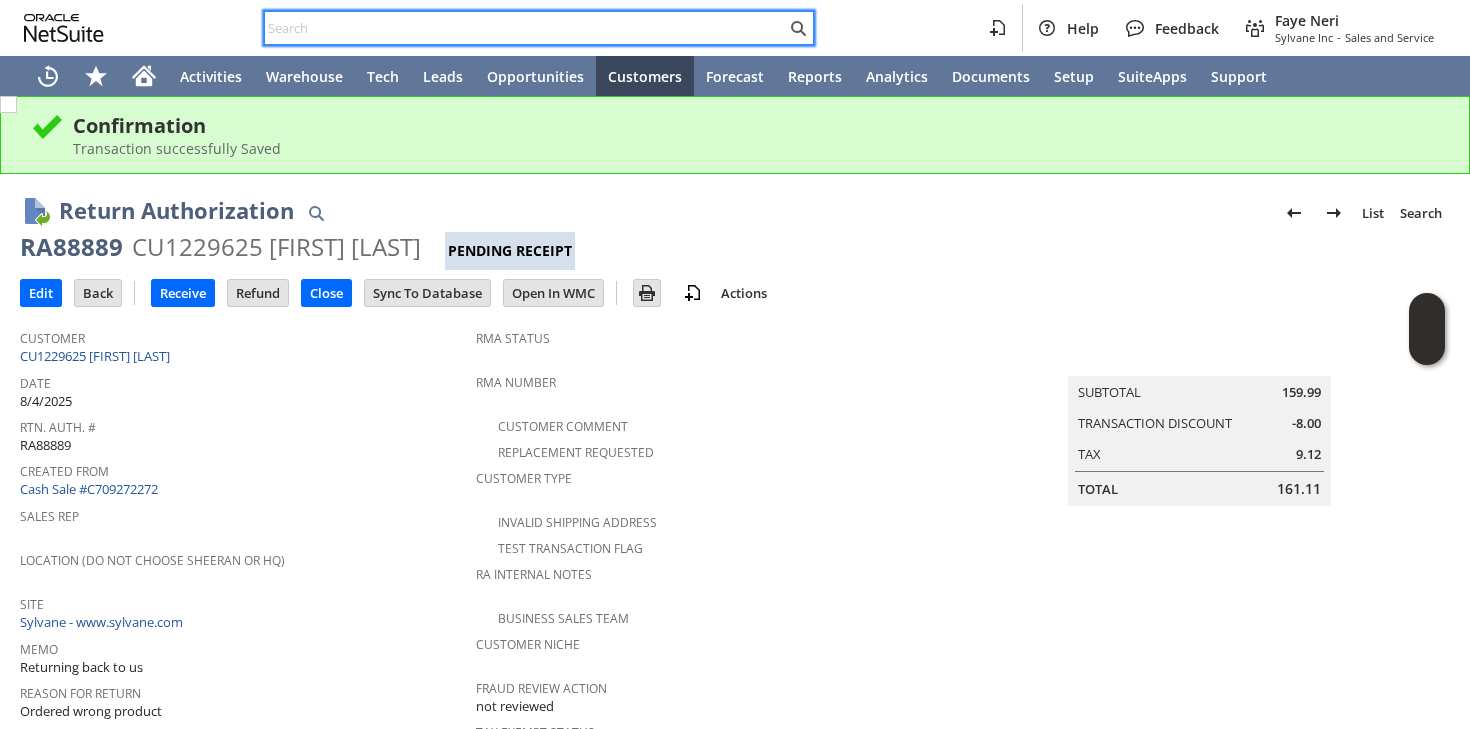 paste on "sa8104" 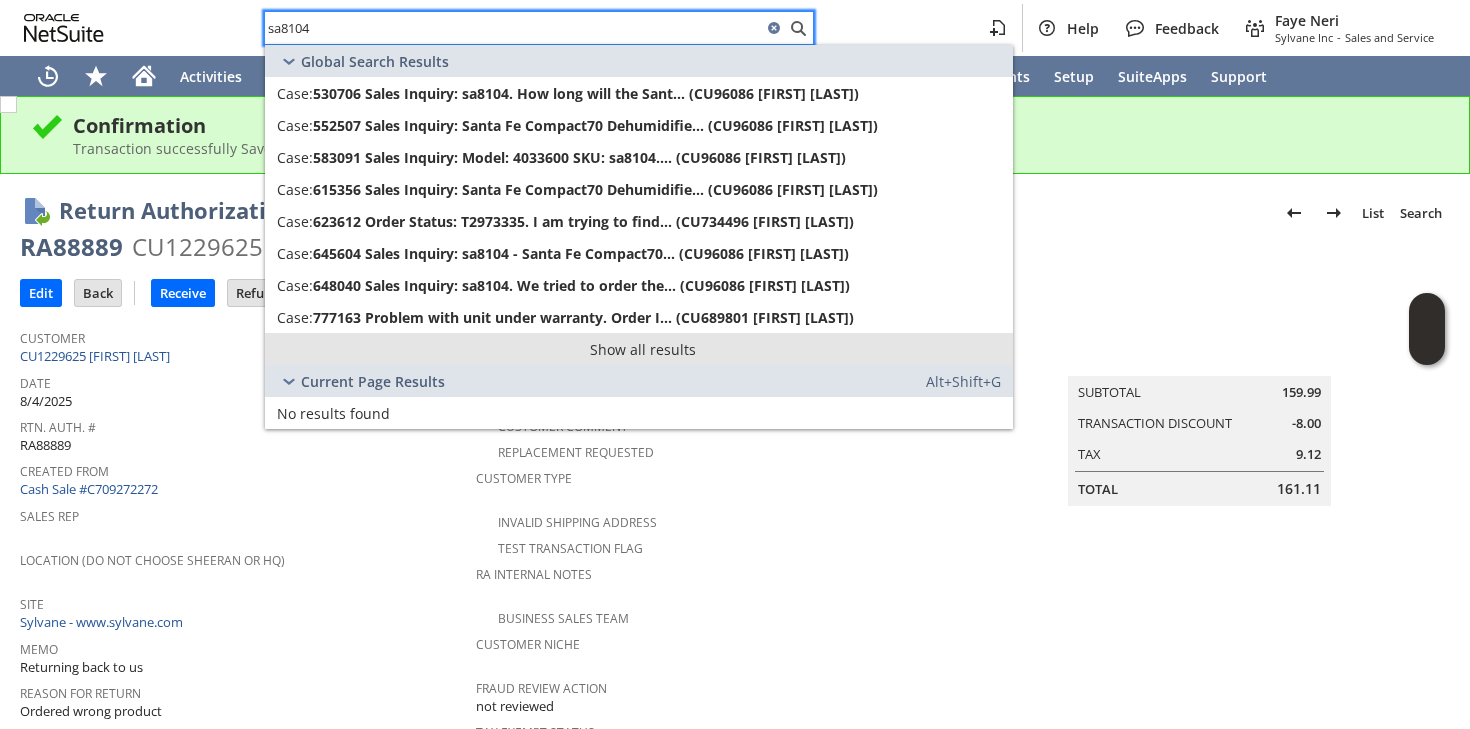 type on "sa8104" 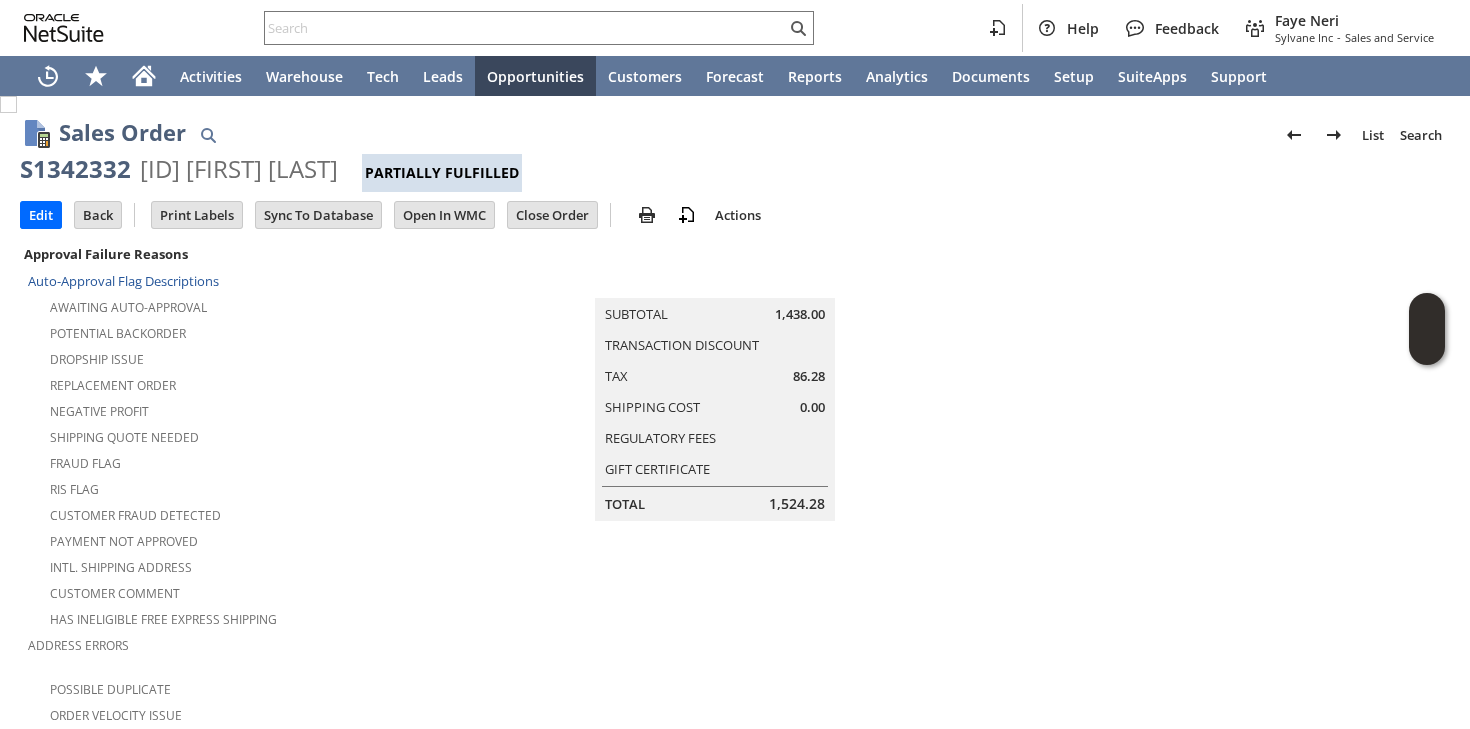 scroll, scrollTop: 0, scrollLeft: 0, axis: both 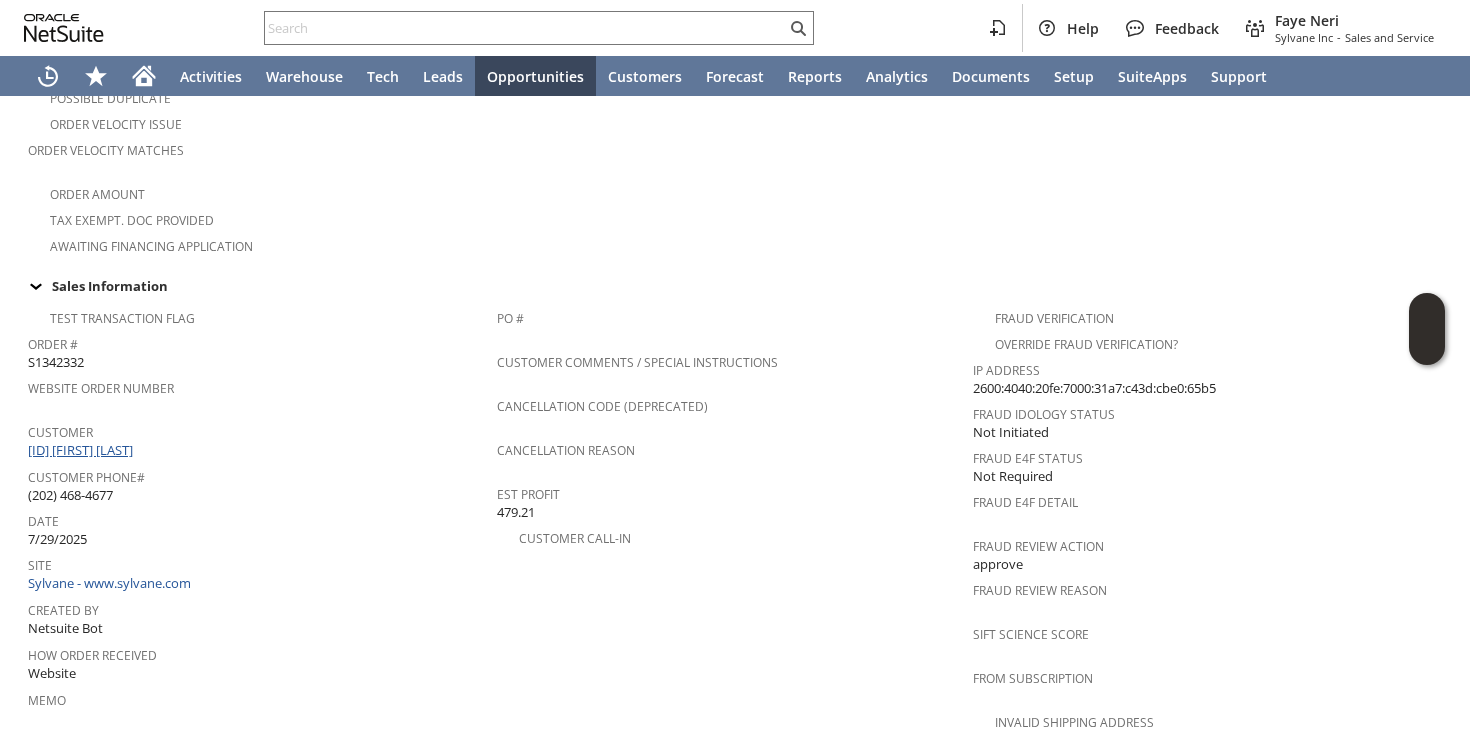 click on "[ID] [FIRST] [LAST]" at bounding box center (83, 450) 